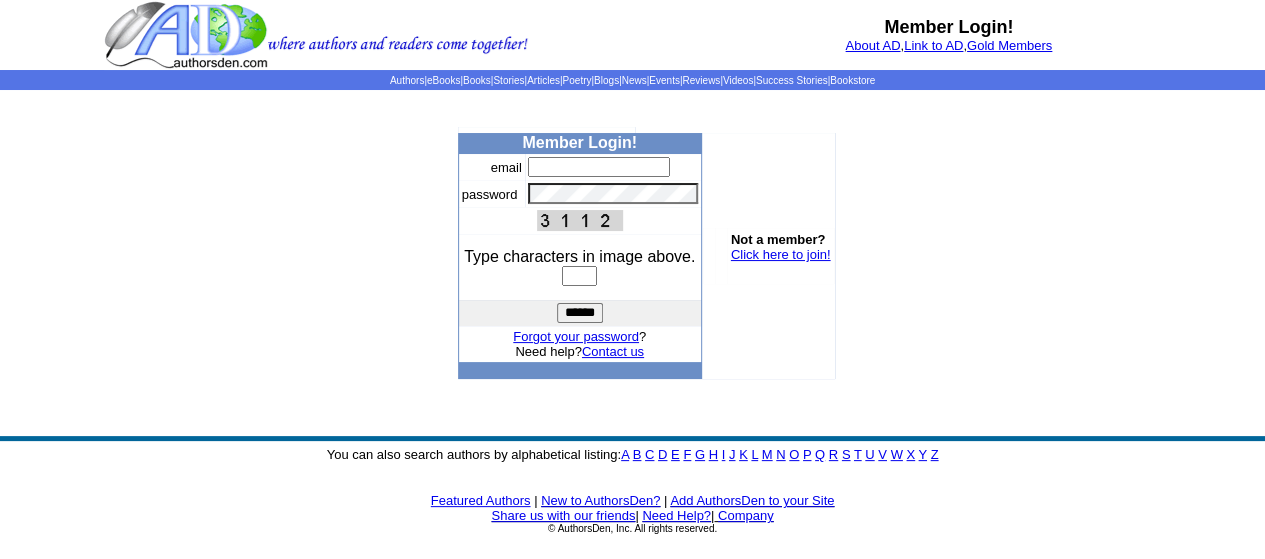 click at bounding box center (599, 167) 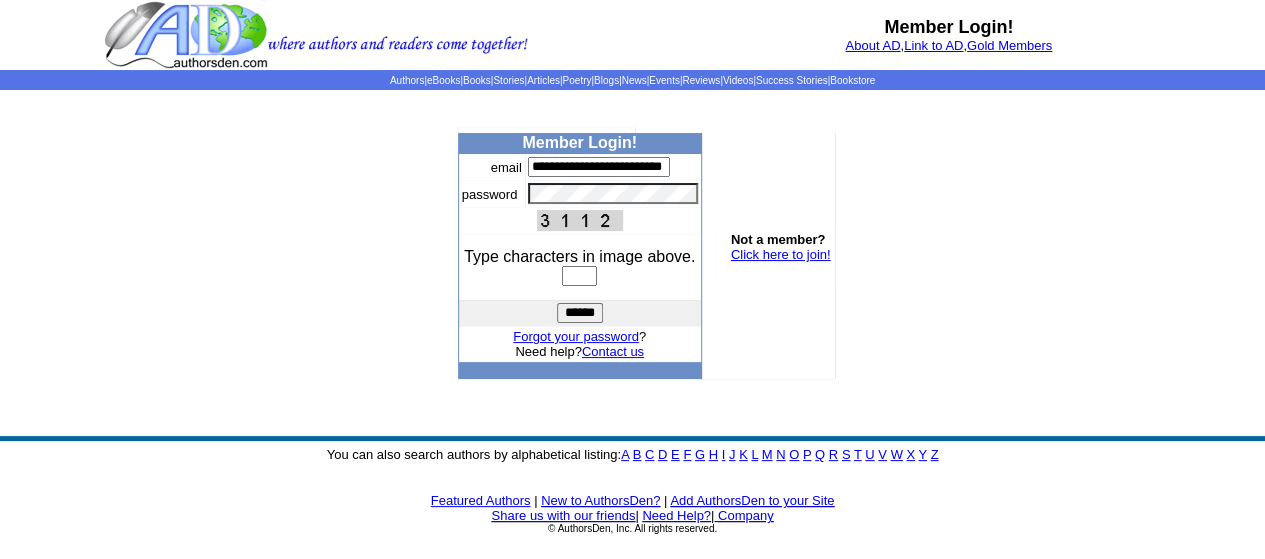 click at bounding box center [579, 276] 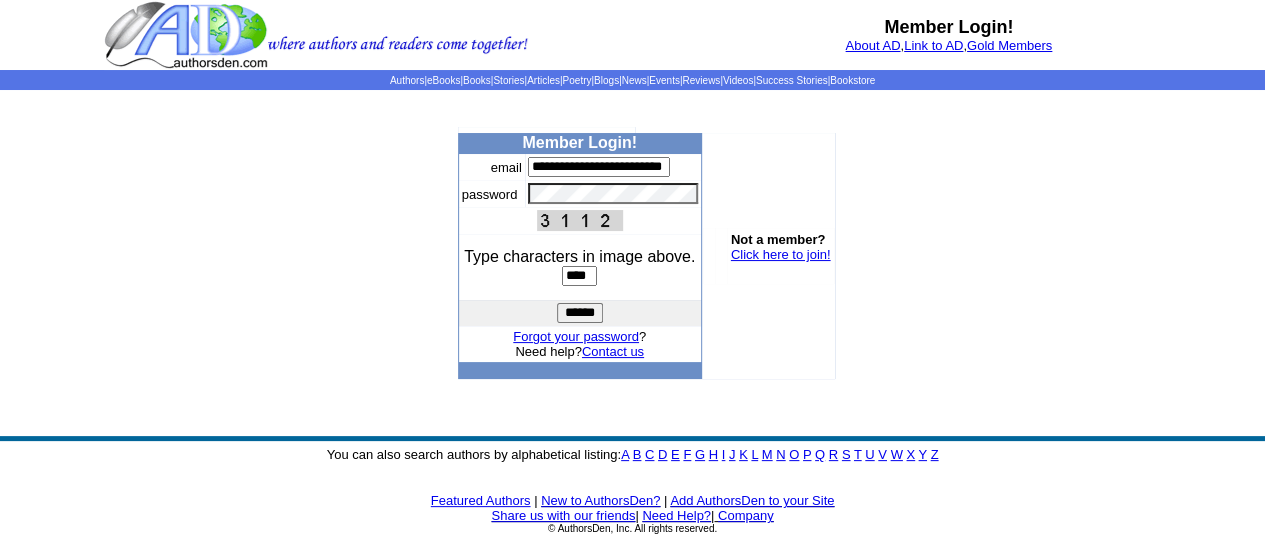type on "****" 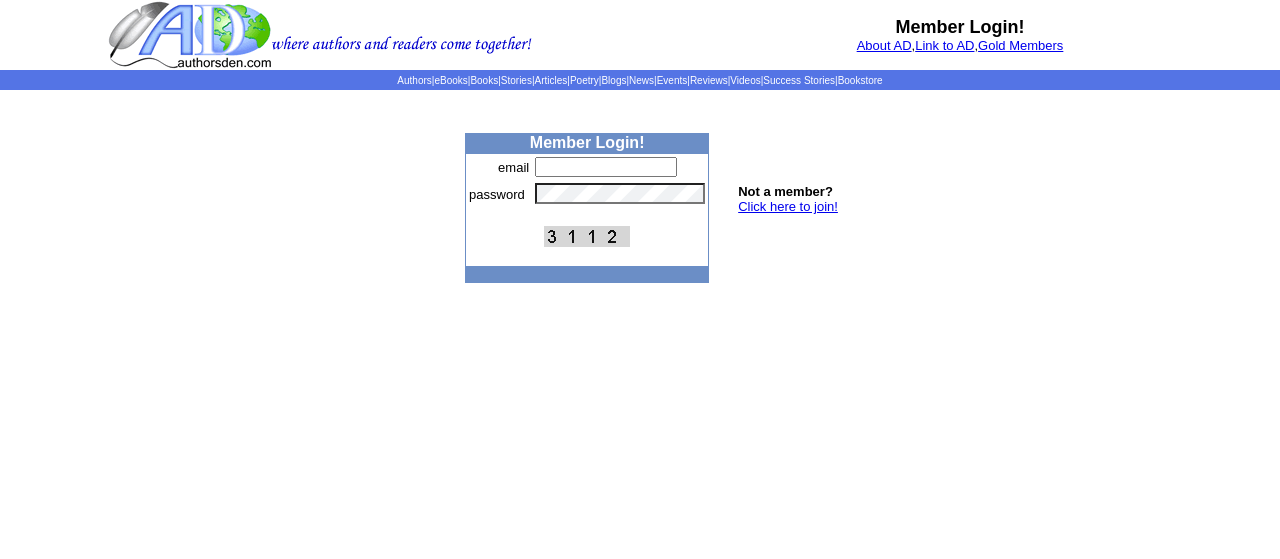 scroll, scrollTop: 0, scrollLeft: 0, axis: both 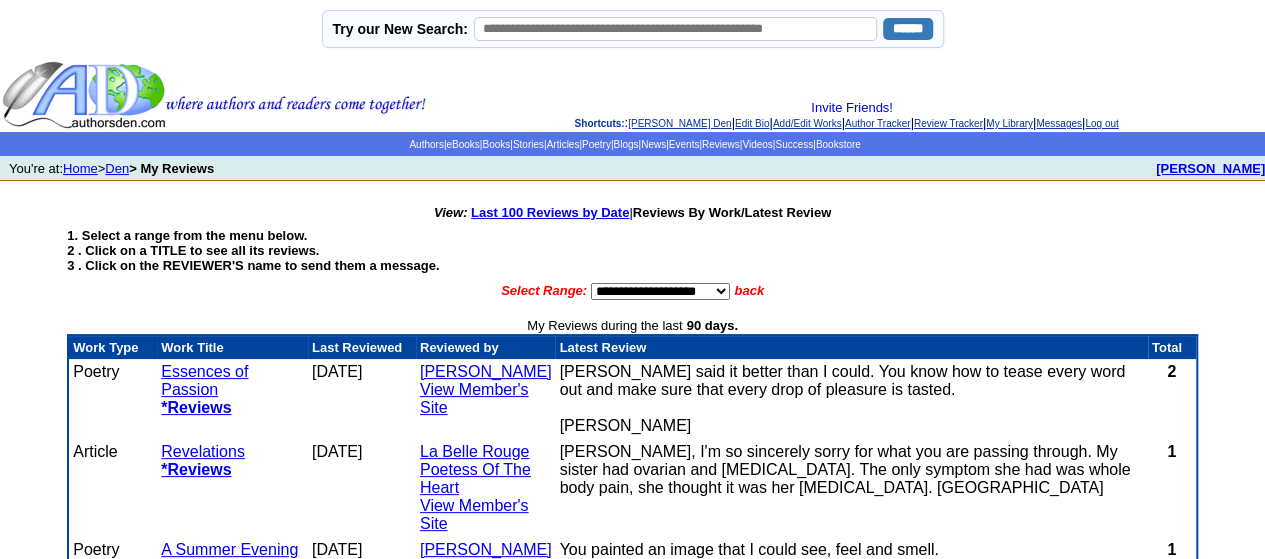 click on "Essences of Passion" at bounding box center (204, 380) 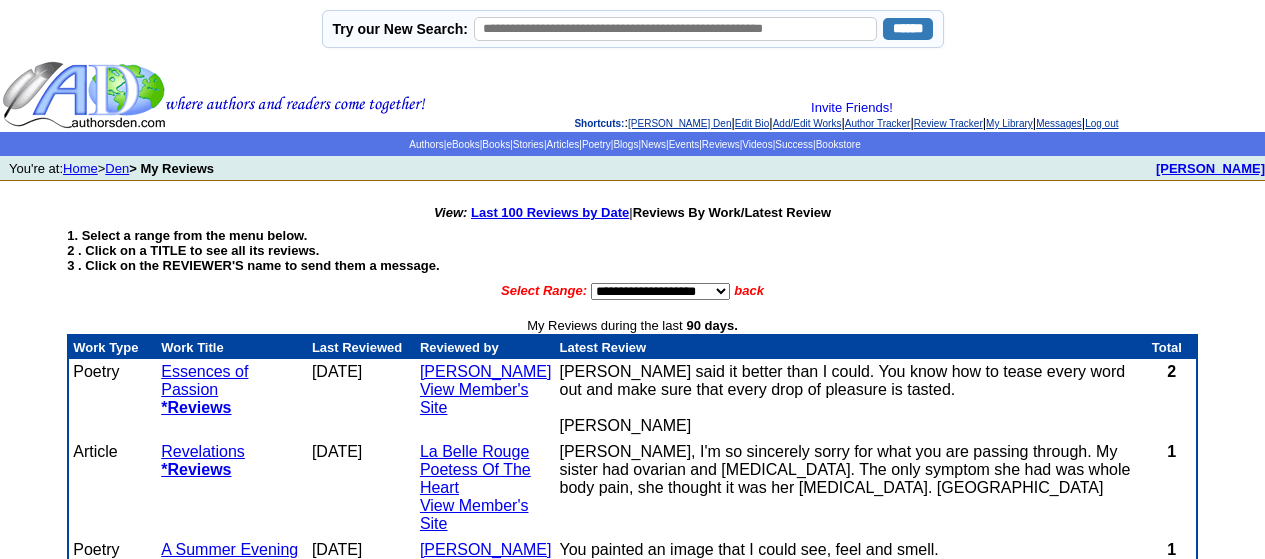 scroll, scrollTop: 0, scrollLeft: 0, axis: both 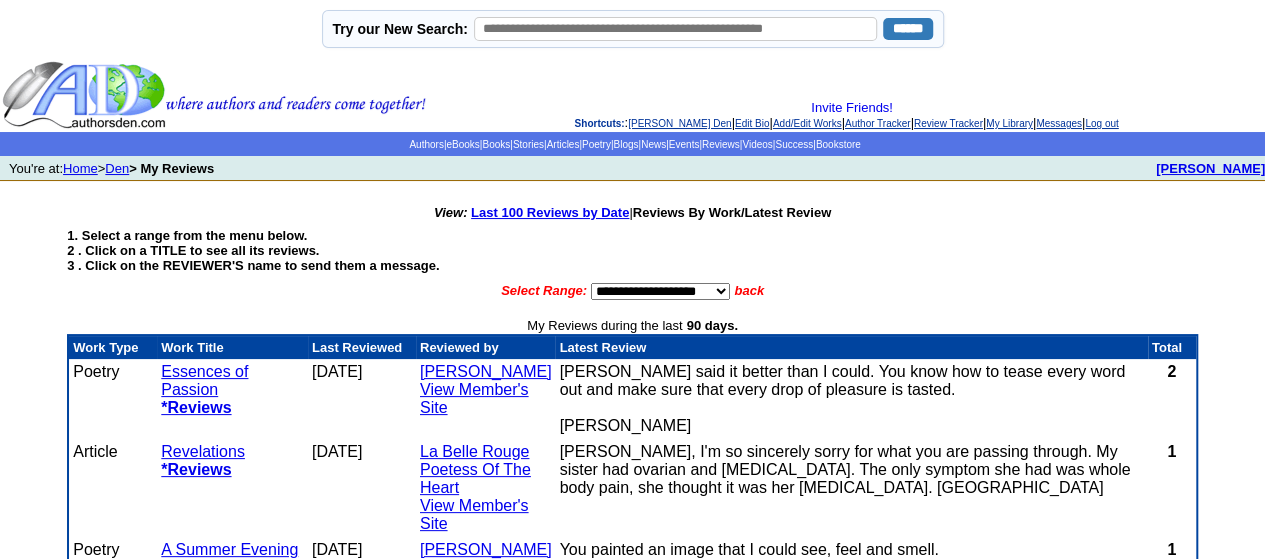 click on "[PERSON_NAME] Den" 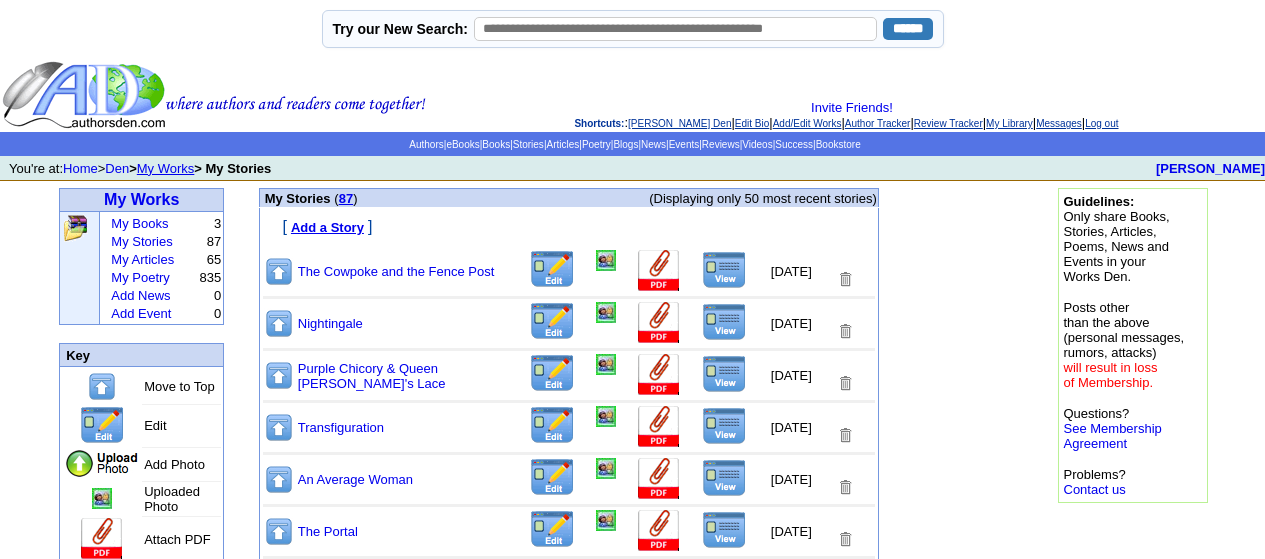 scroll, scrollTop: 0, scrollLeft: 0, axis: both 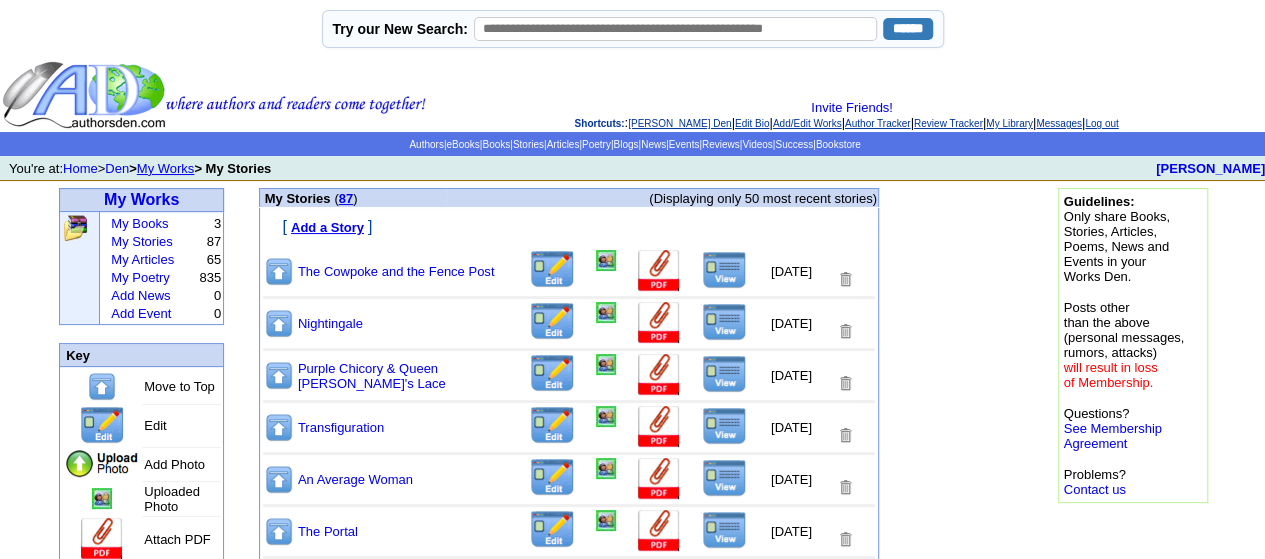 click on "Add a Story" at bounding box center (327, 227) 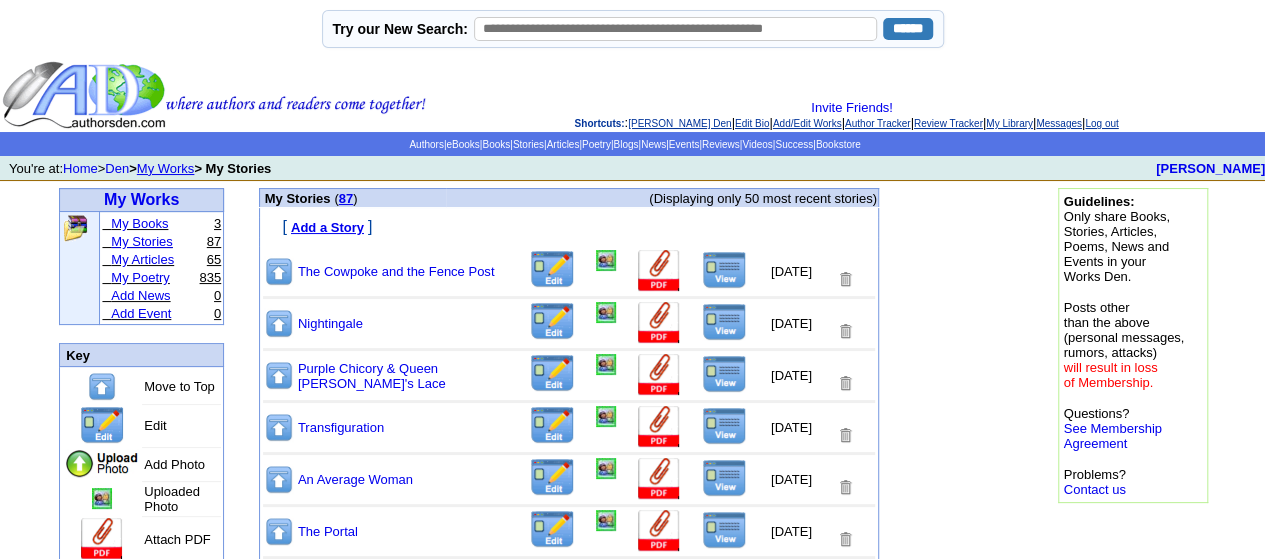 click on "My Stories" at bounding box center (141, 241) 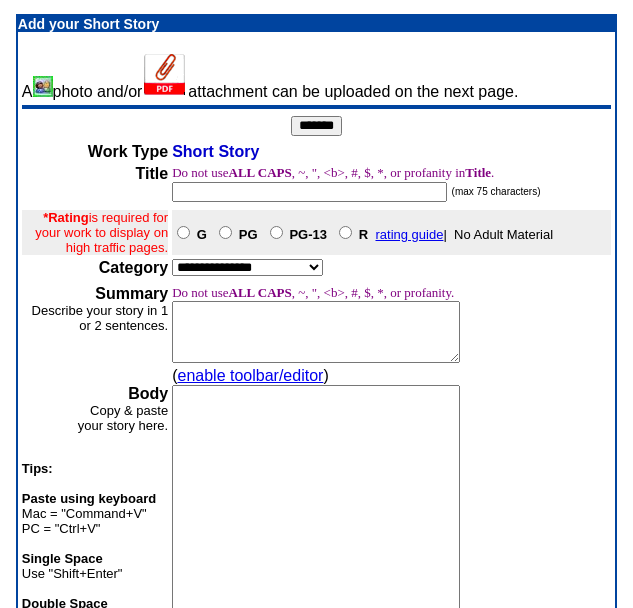 scroll, scrollTop: 0, scrollLeft: 0, axis: both 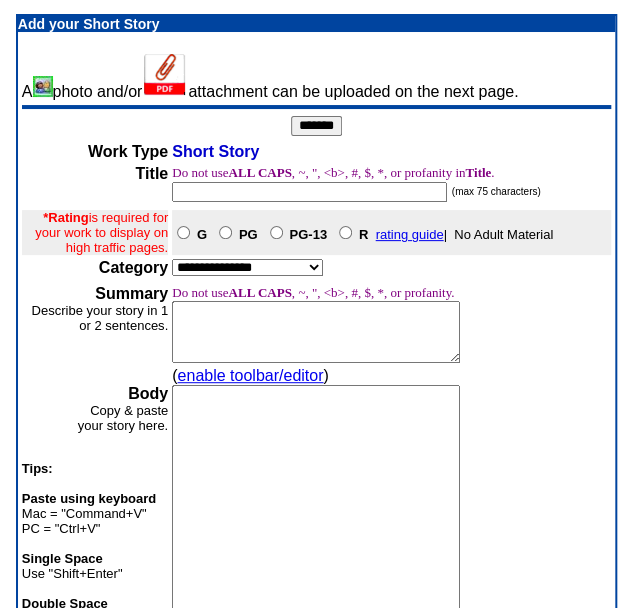 click at bounding box center (309, 192) 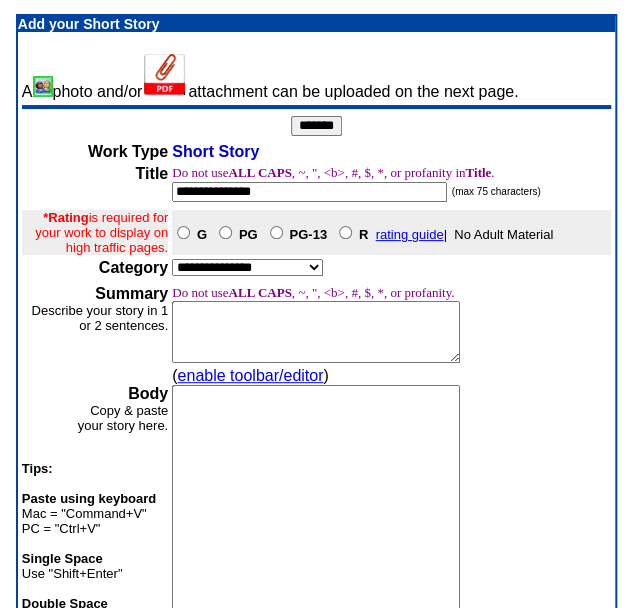 type on "**********" 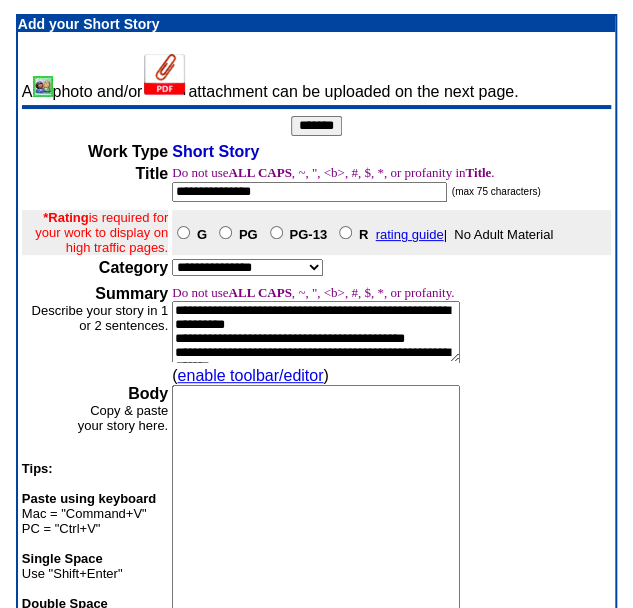 scroll, scrollTop: 105, scrollLeft: 0, axis: vertical 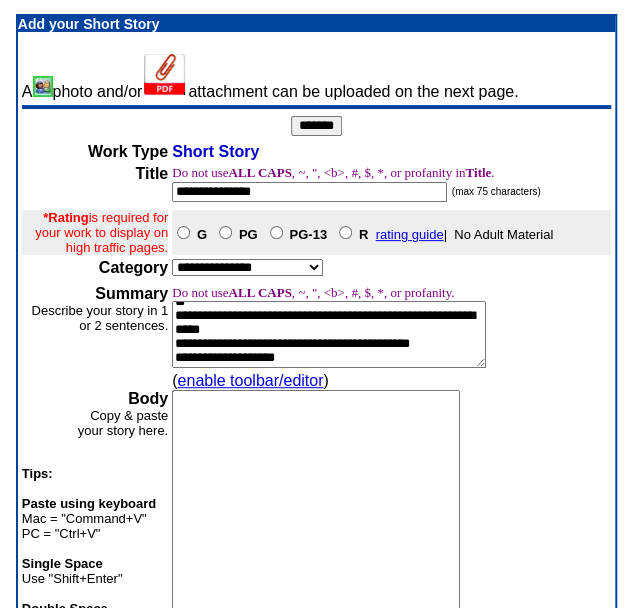 type on "**********" 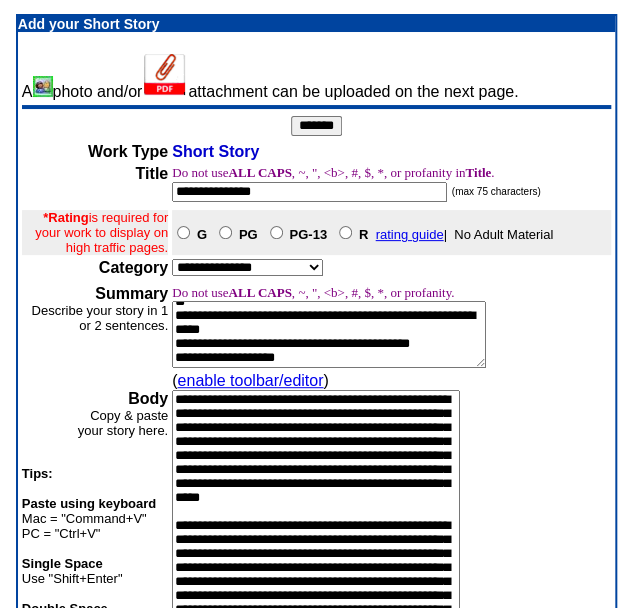 scroll, scrollTop: 96, scrollLeft: 0, axis: vertical 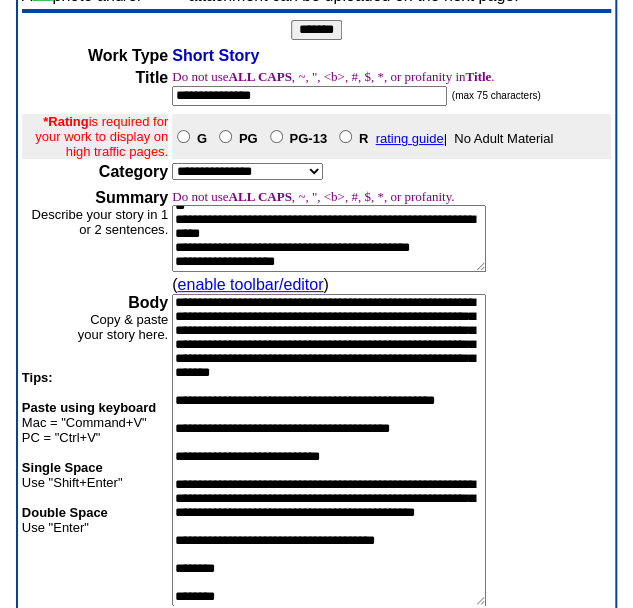 click at bounding box center (329, 450) 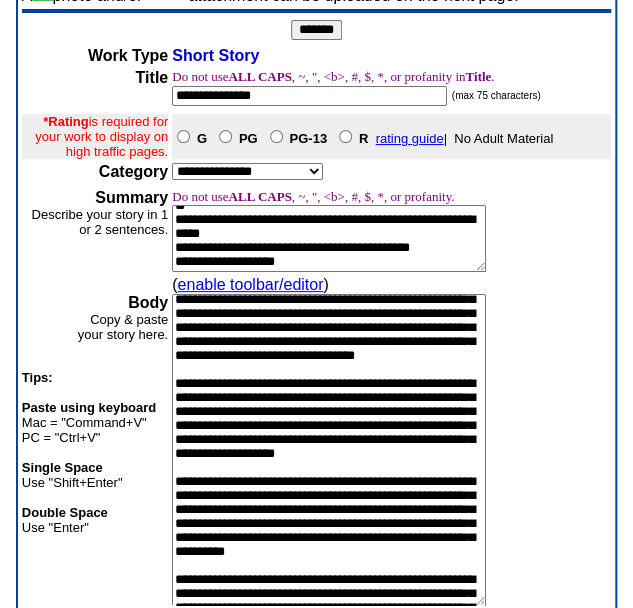 scroll, scrollTop: 0, scrollLeft: 0, axis: both 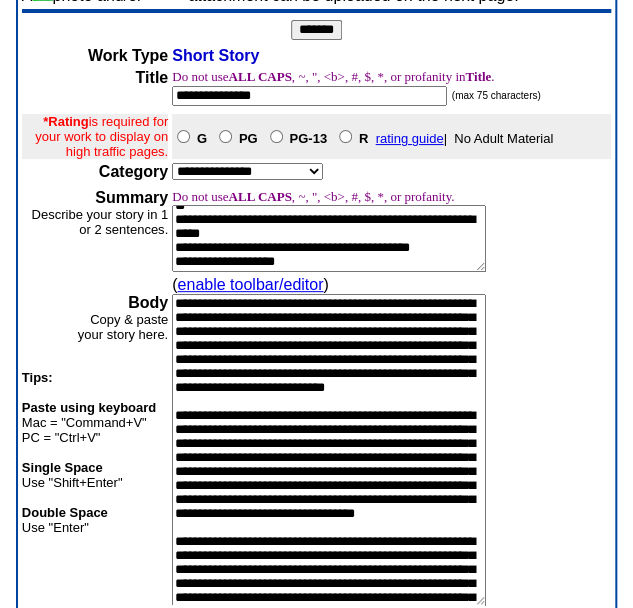 click at bounding box center [329, 450] 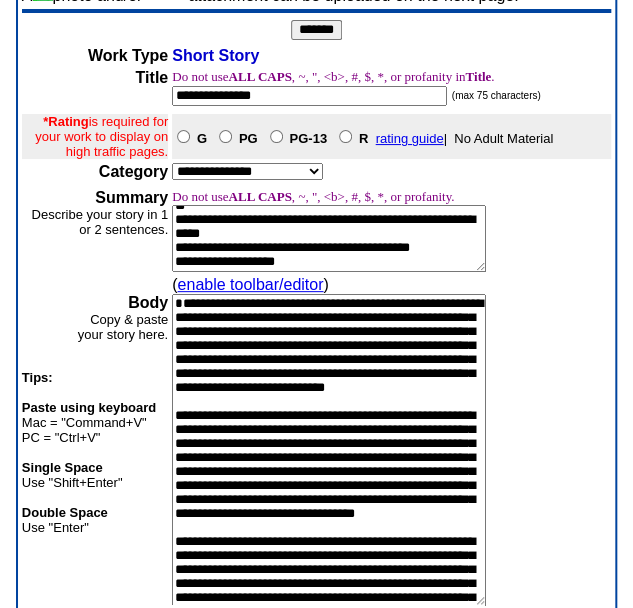 type on "**********" 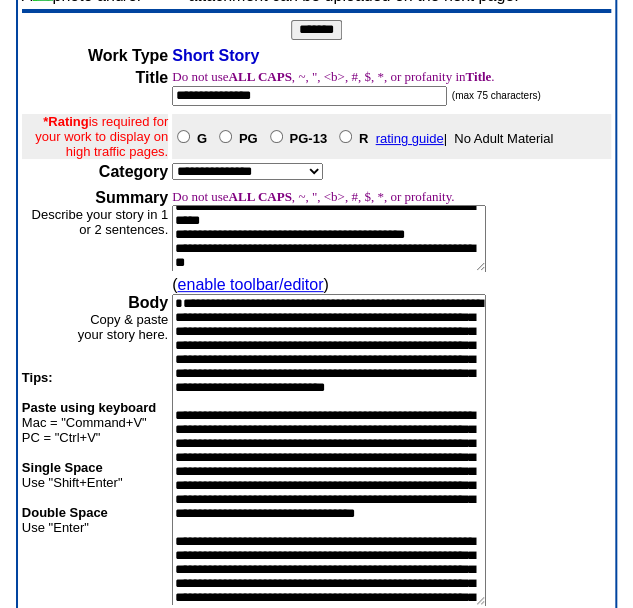 scroll, scrollTop: 0, scrollLeft: 0, axis: both 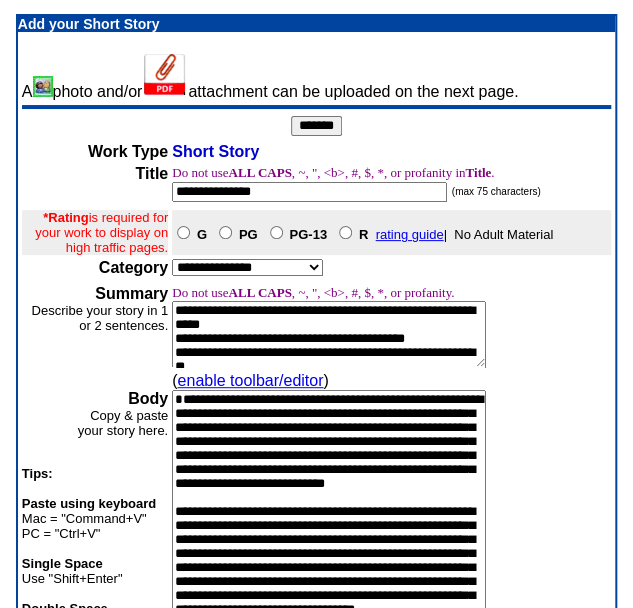 click on "**********" at bounding box center (329, 334) 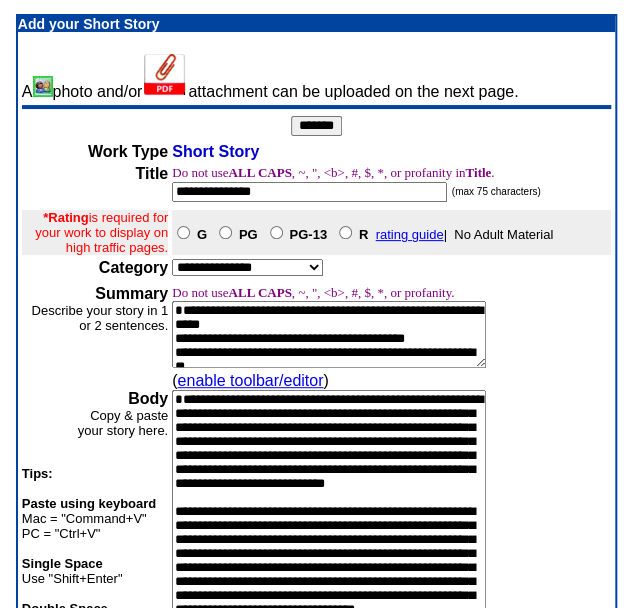 type on "**********" 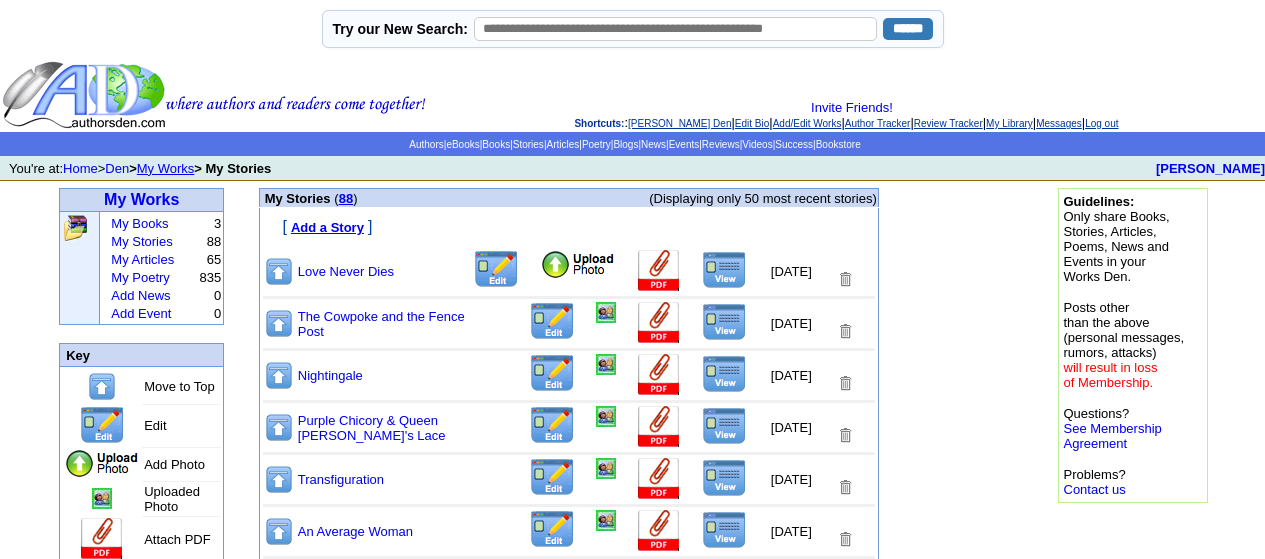 scroll, scrollTop: 0, scrollLeft: 0, axis: both 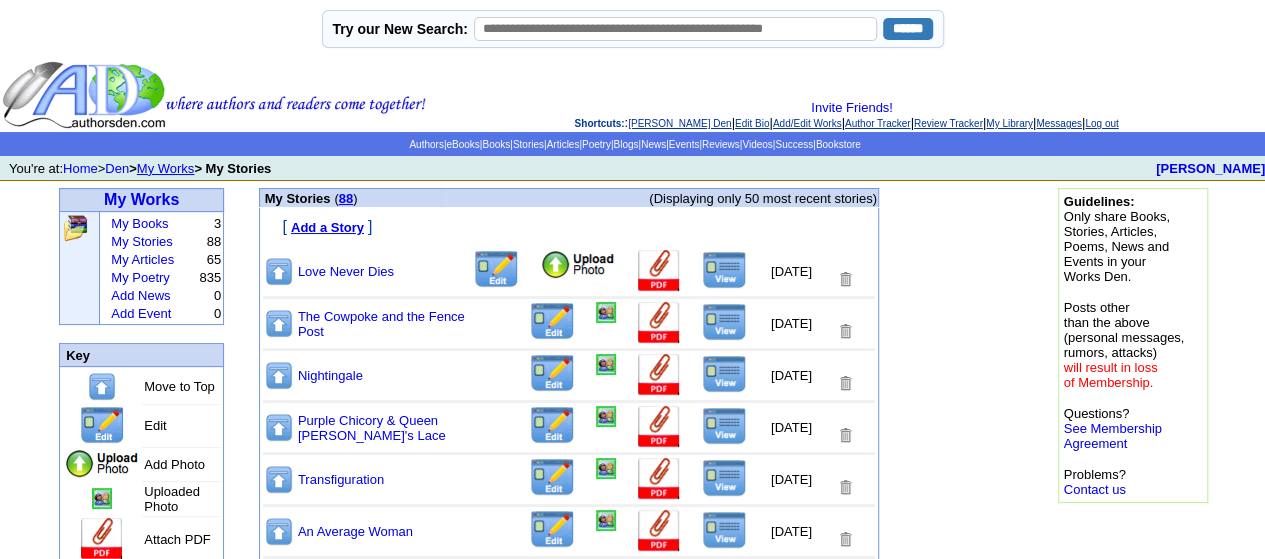 click at bounding box center [578, 265] 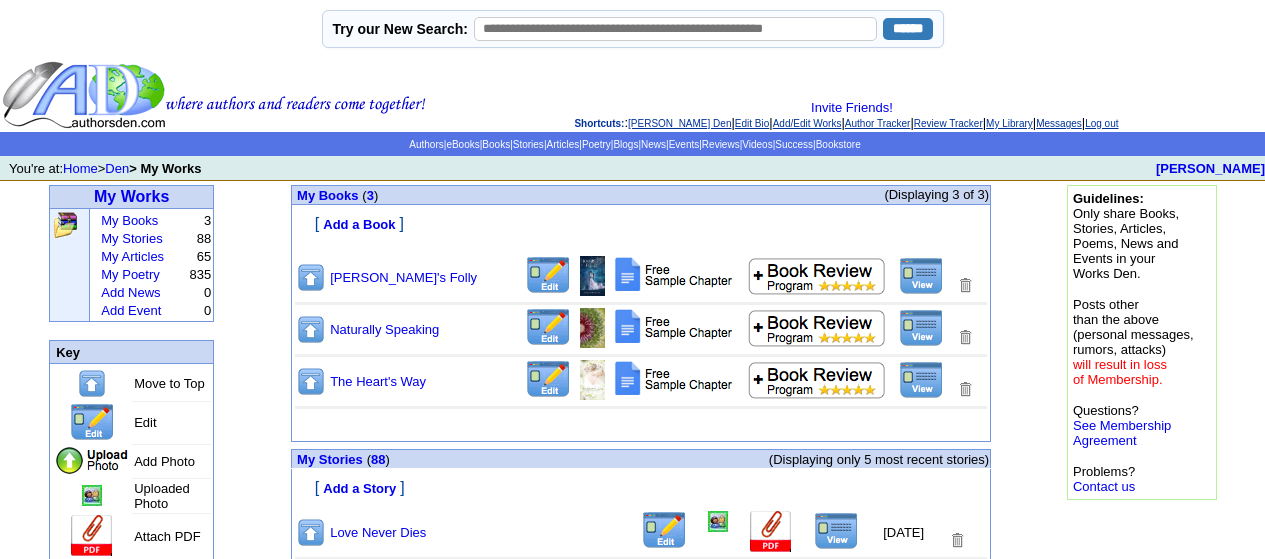 scroll, scrollTop: 0, scrollLeft: 0, axis: both 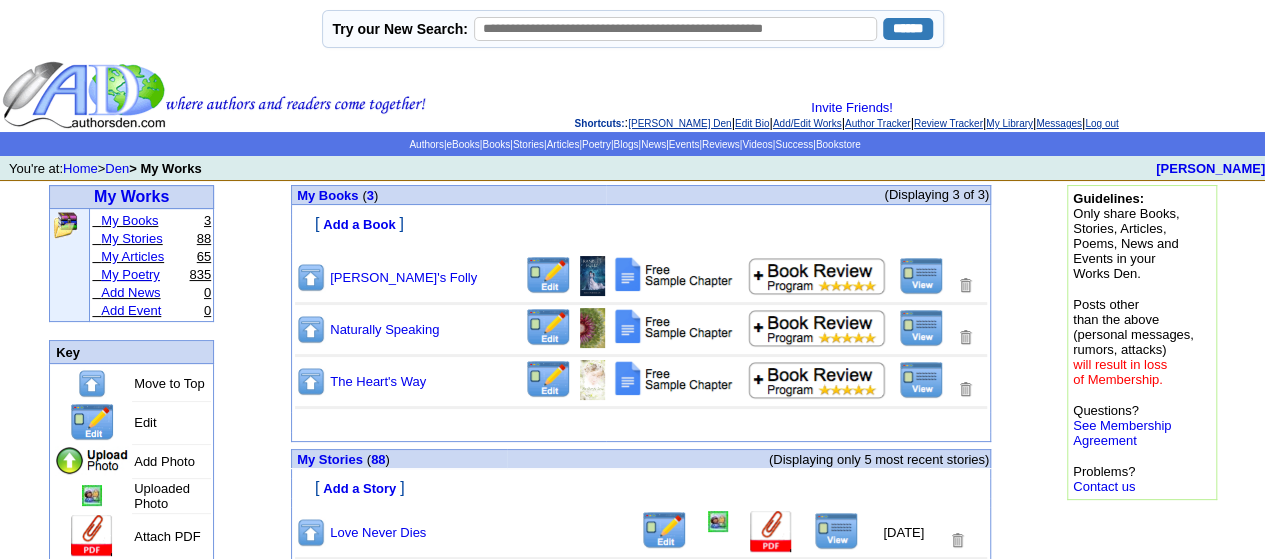 click on "My Poetry" at bounding box center (130, 274) 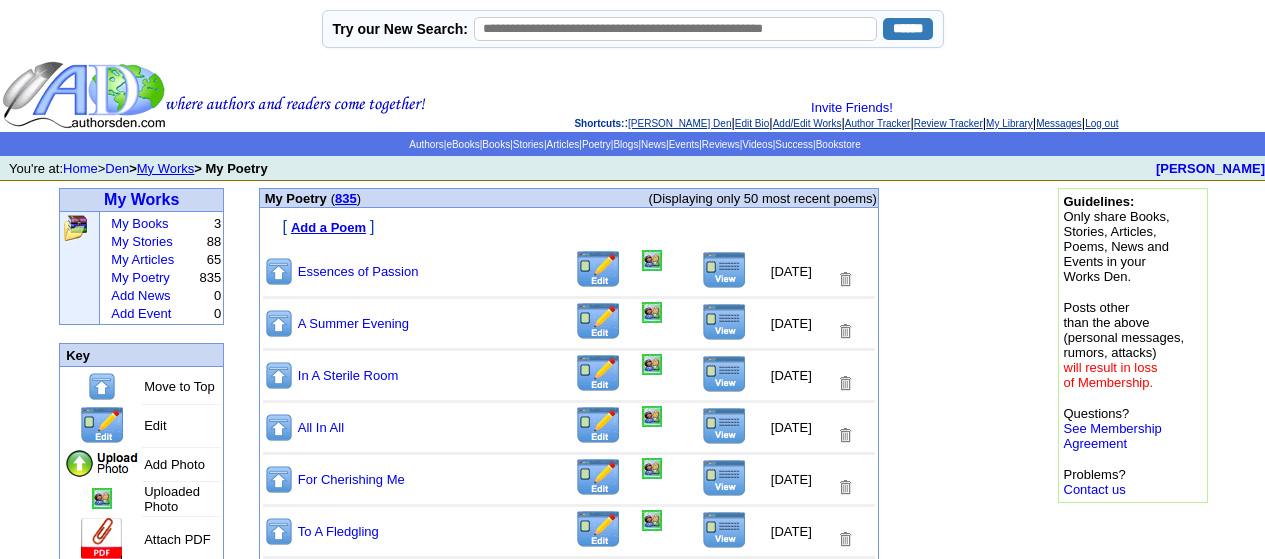 scroll, scrollTop: 0, scrollLeft: 0, axis: both 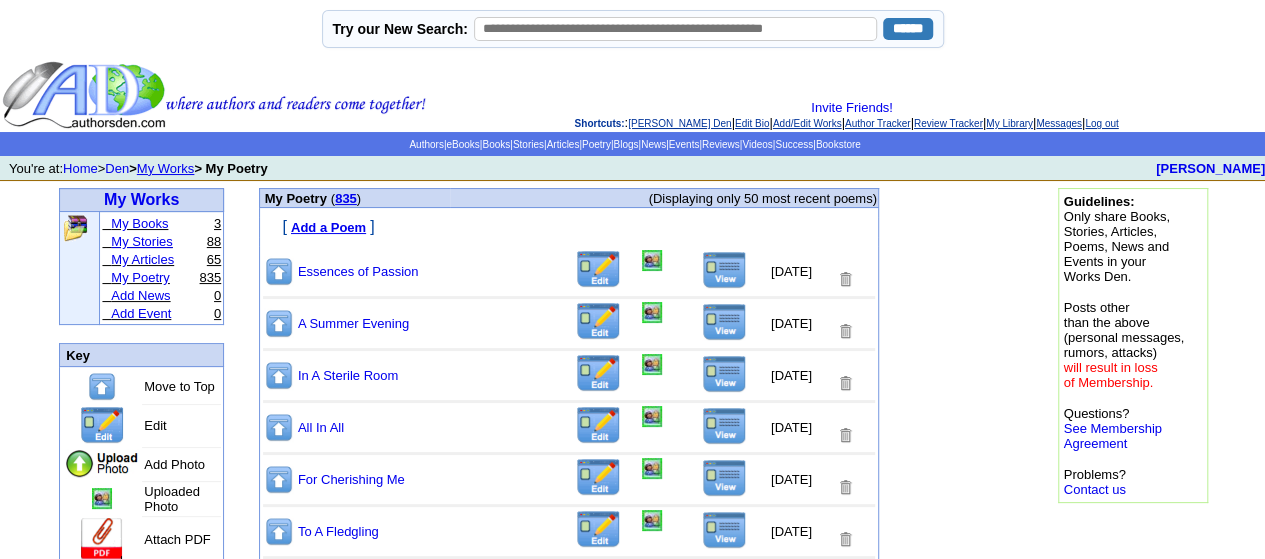 click on "My Stories" at bounding box center [141, 241] 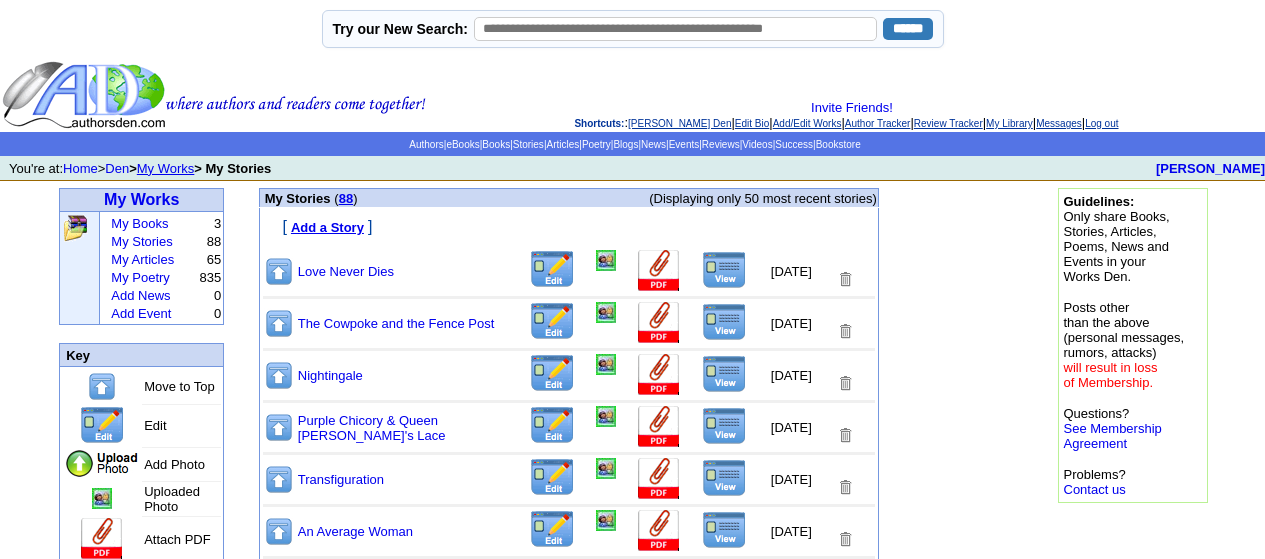 scroll, scrollTop: 0, scrollLeft: 0, axis: both 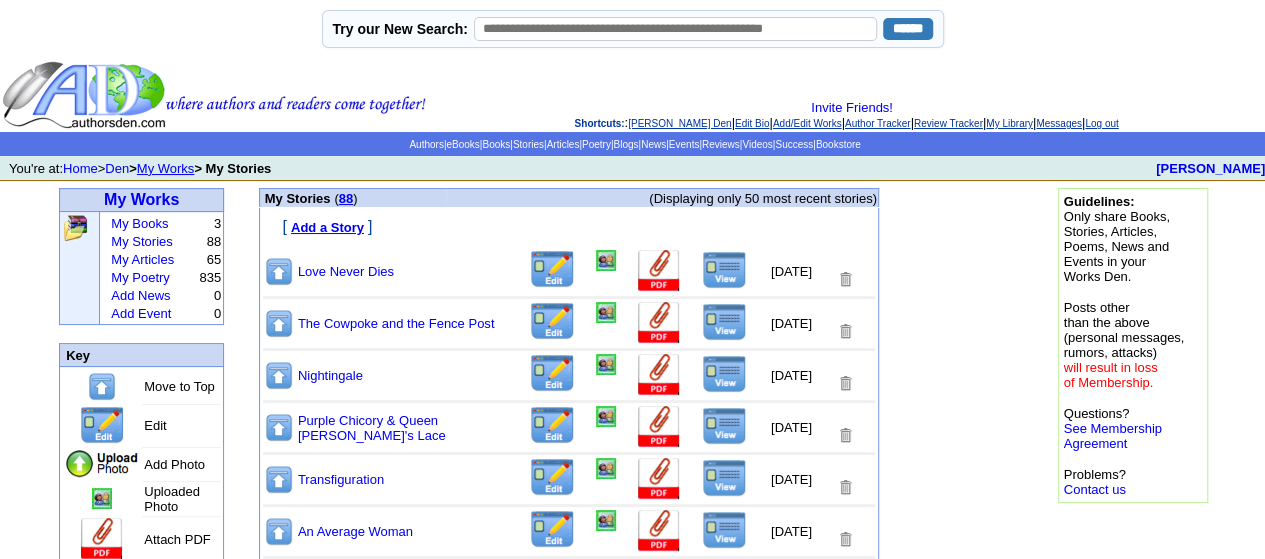 click at bounding box center [724, 270] 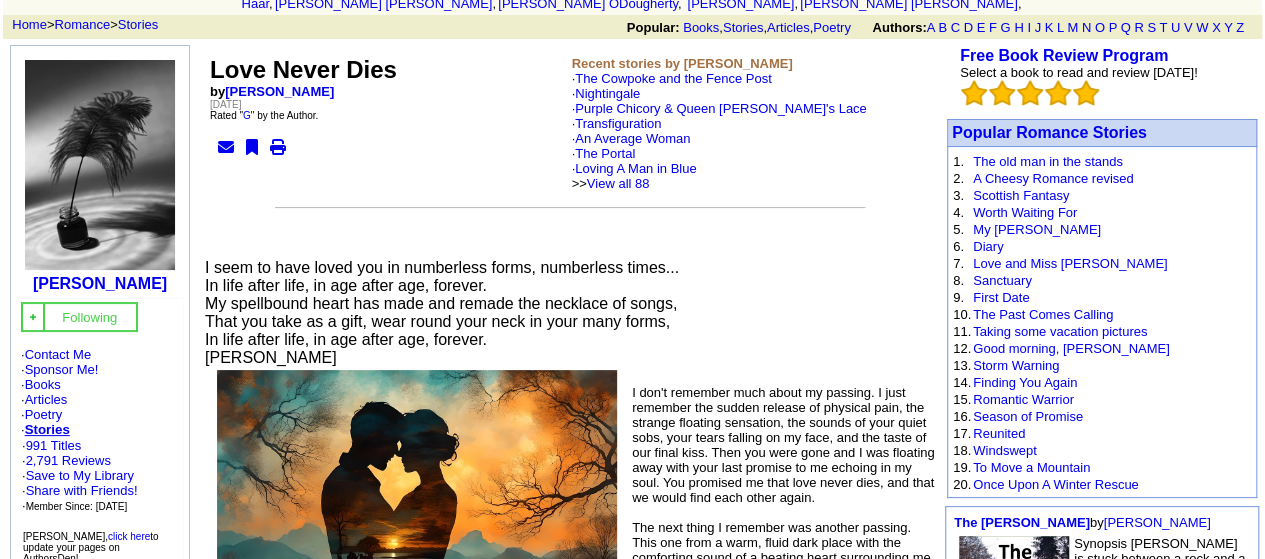 scroll, scrollTop: 0, scrollLeft: 0, axis: both 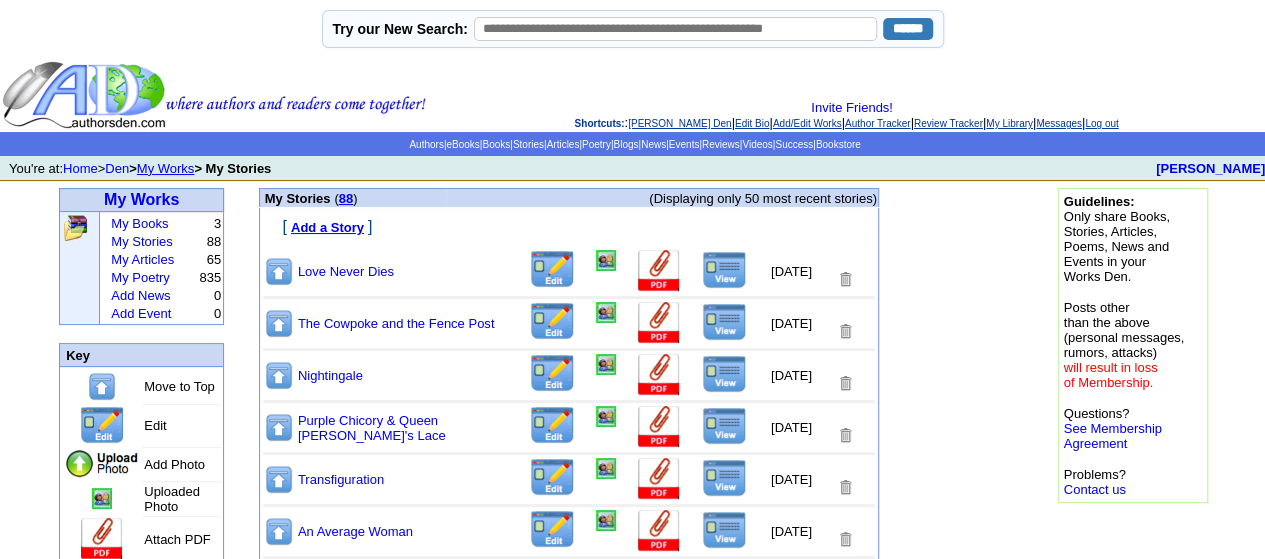 click at bounding box center [724, 270] 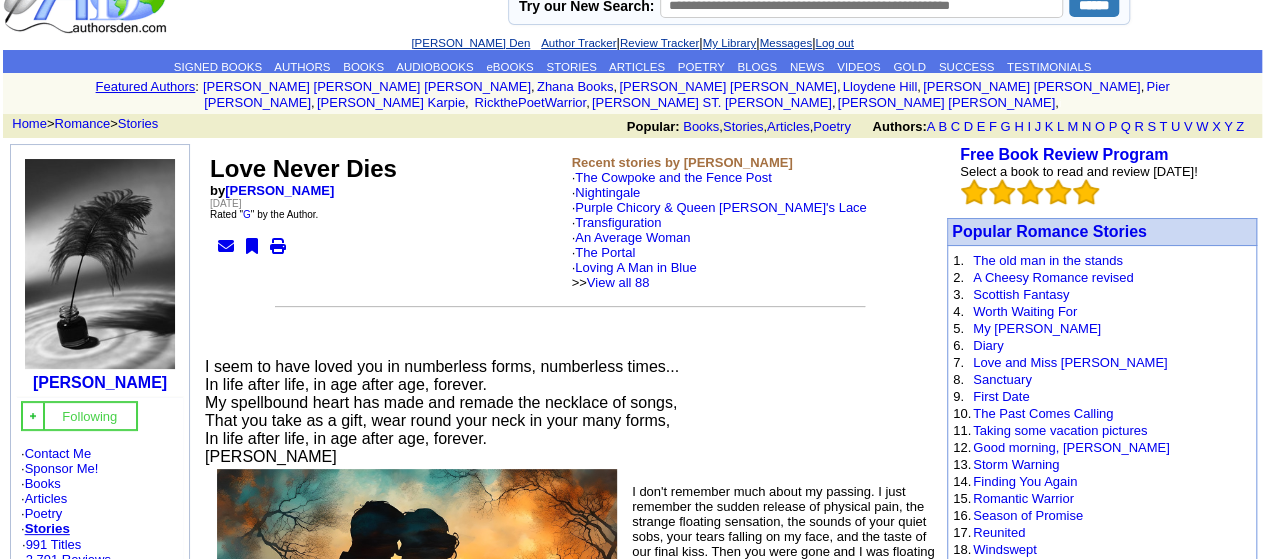 scroll, scrollTop: 0, scrollLeft: 0, axis: both 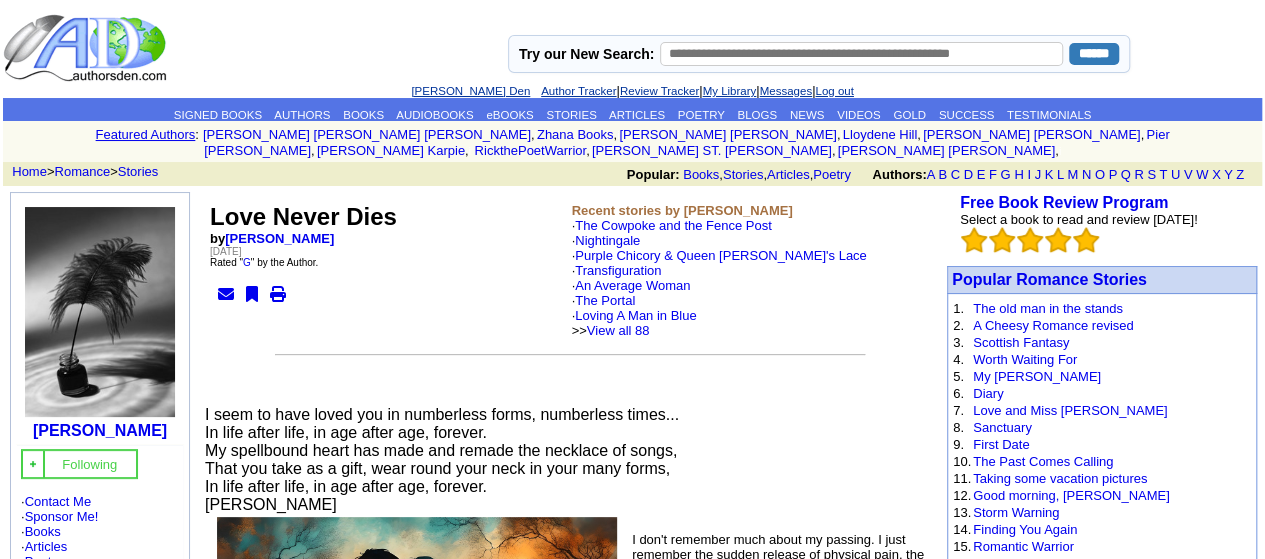 click on "[PERSON_NAME] Den" at bounding box center [470, 91] 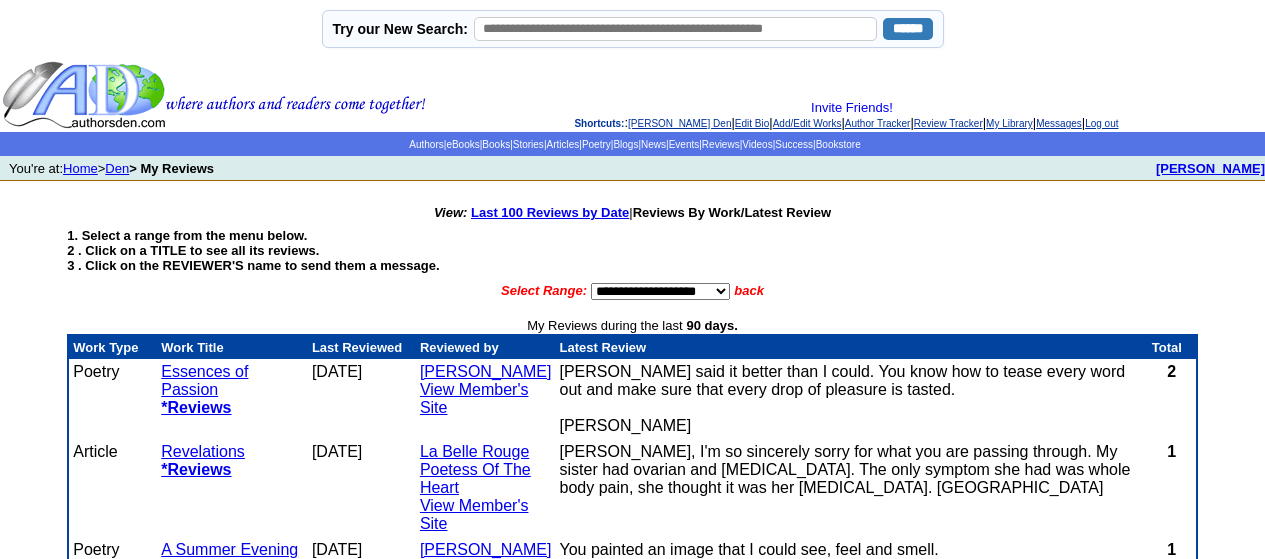 scroll, scrollTop: 0, scrollLeft: 0, axis: both 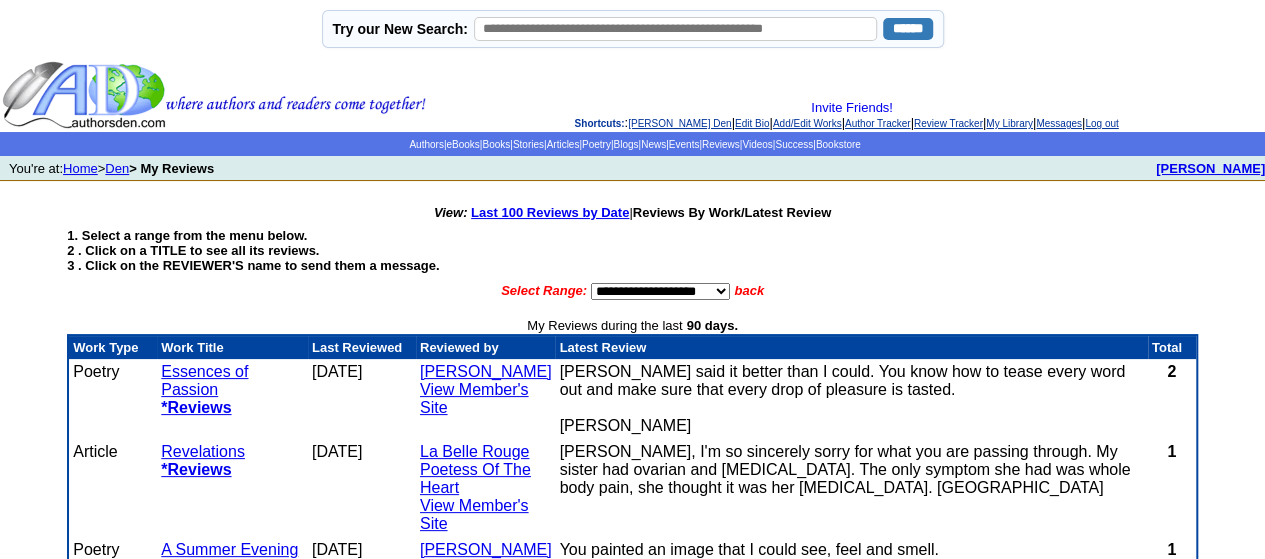 click on "Essences of Passion" at bounding box center (204, 380) 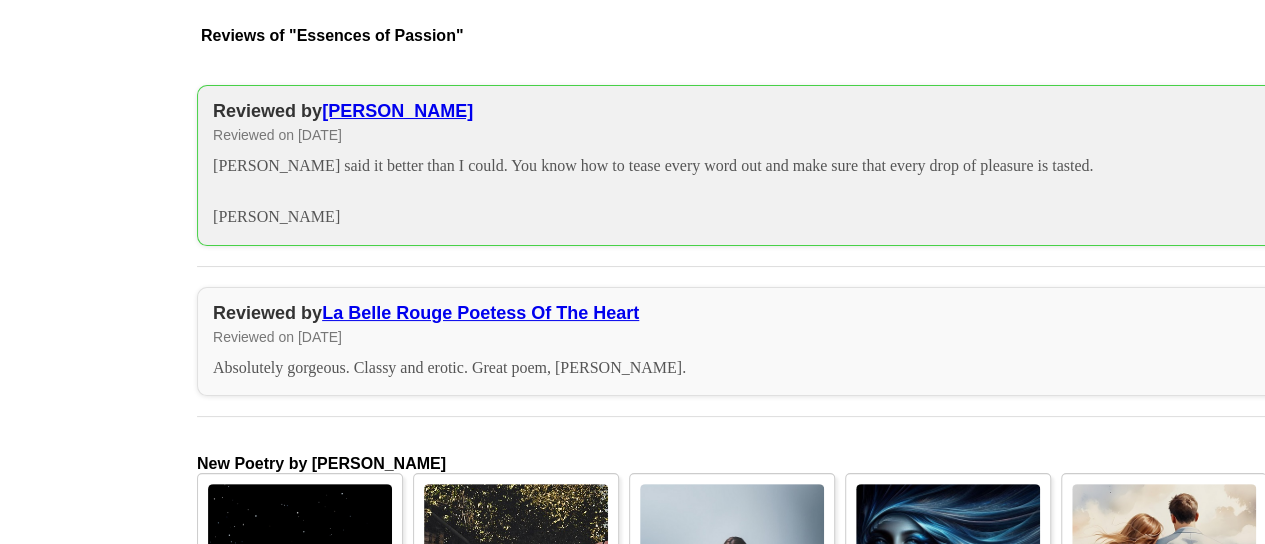 scroll, scrollTop: 2900, scrollLeft: 0, axis: vertical 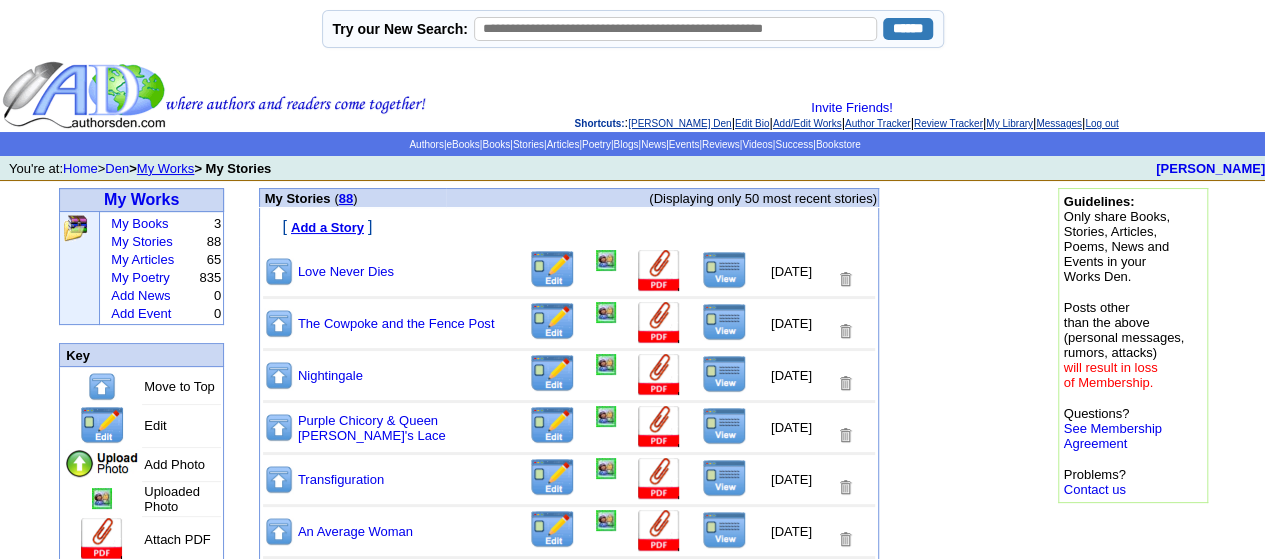 click at bounding box center [552, 269] 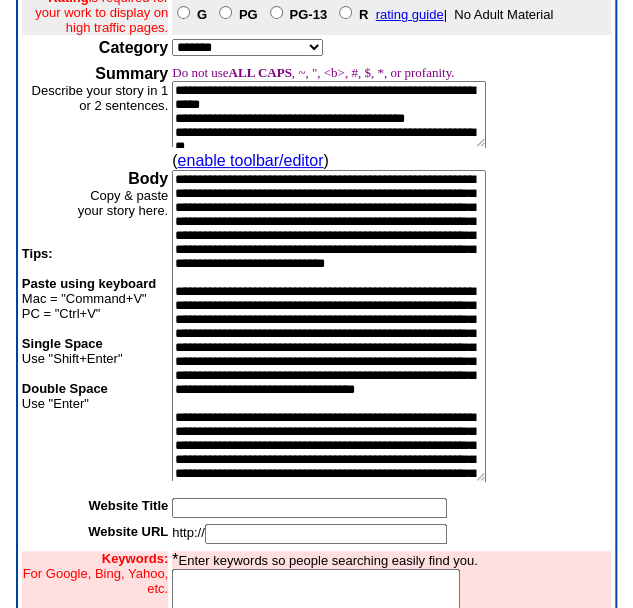 scroll, scrollTop: 364, scrollLeft: 0, axis: vertical 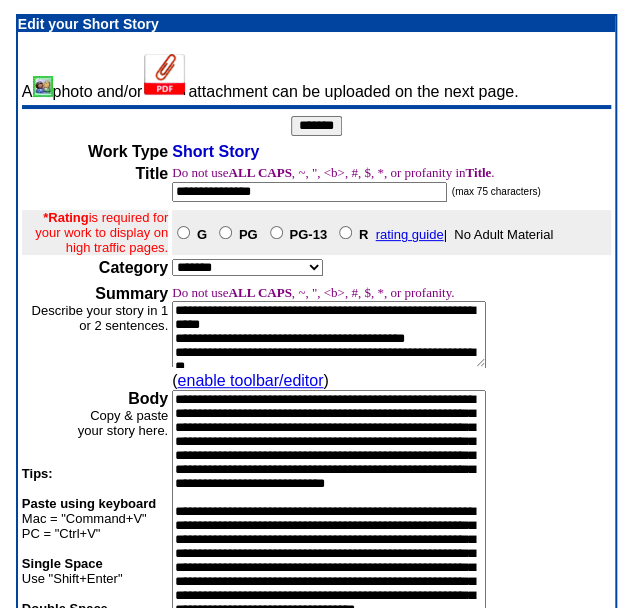 click on "**********" at bounding box center [329, 334] 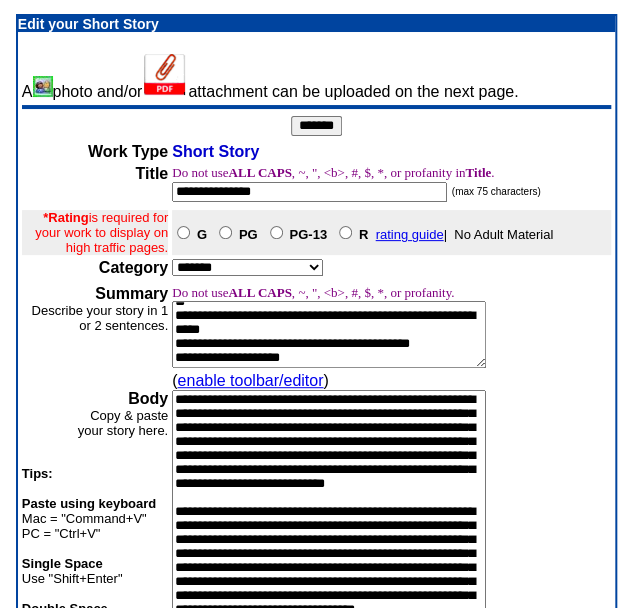 scroll, scrollTop: 138, scrollLeft: 0, axis: vertical 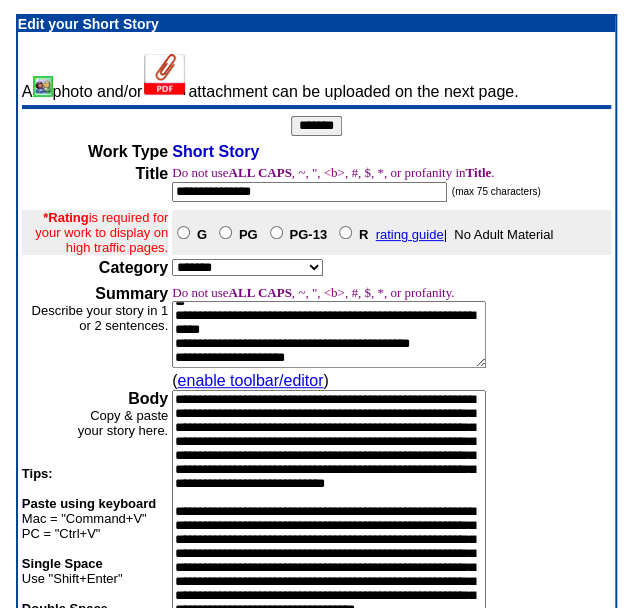 type on "**********" 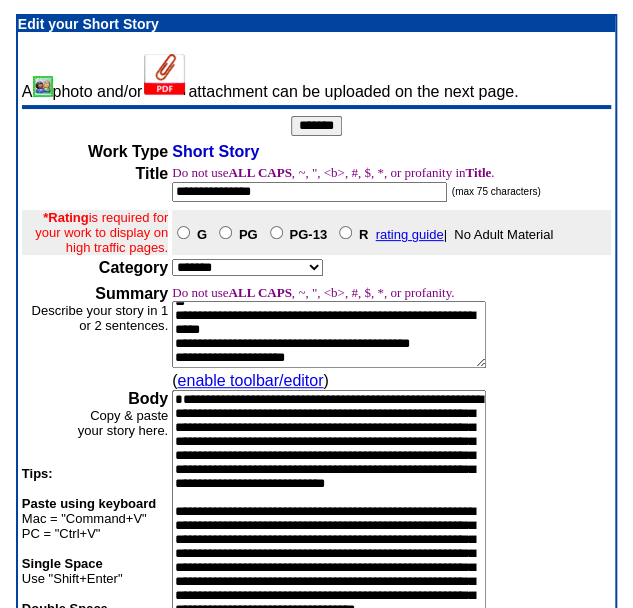 type on "**********" 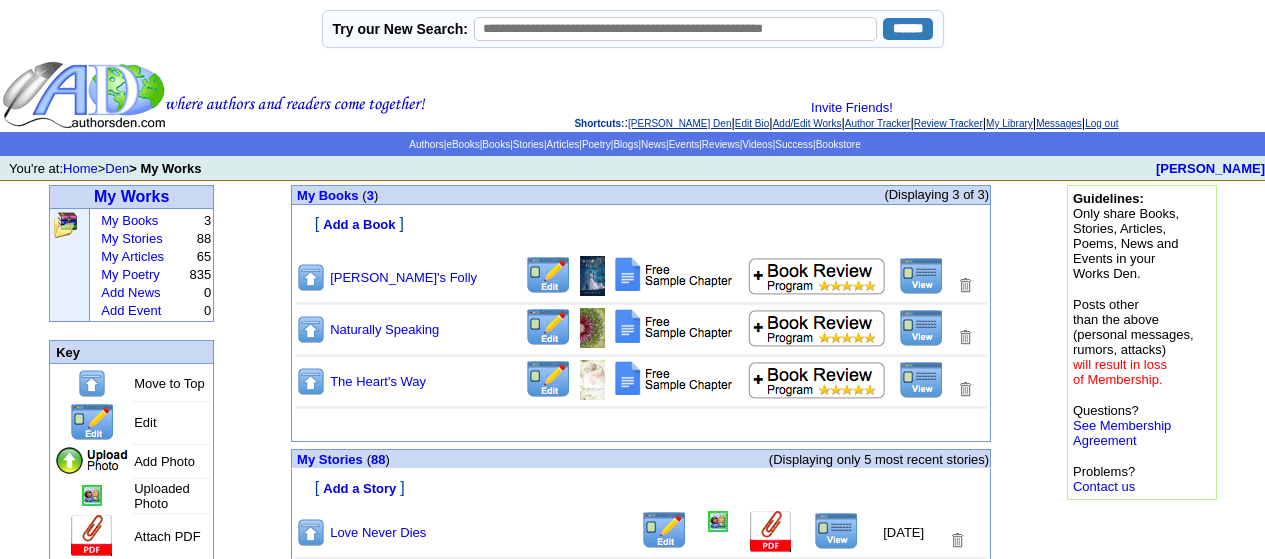 scroll, scrollTop: 0, scrollLeft: 0, axis: both 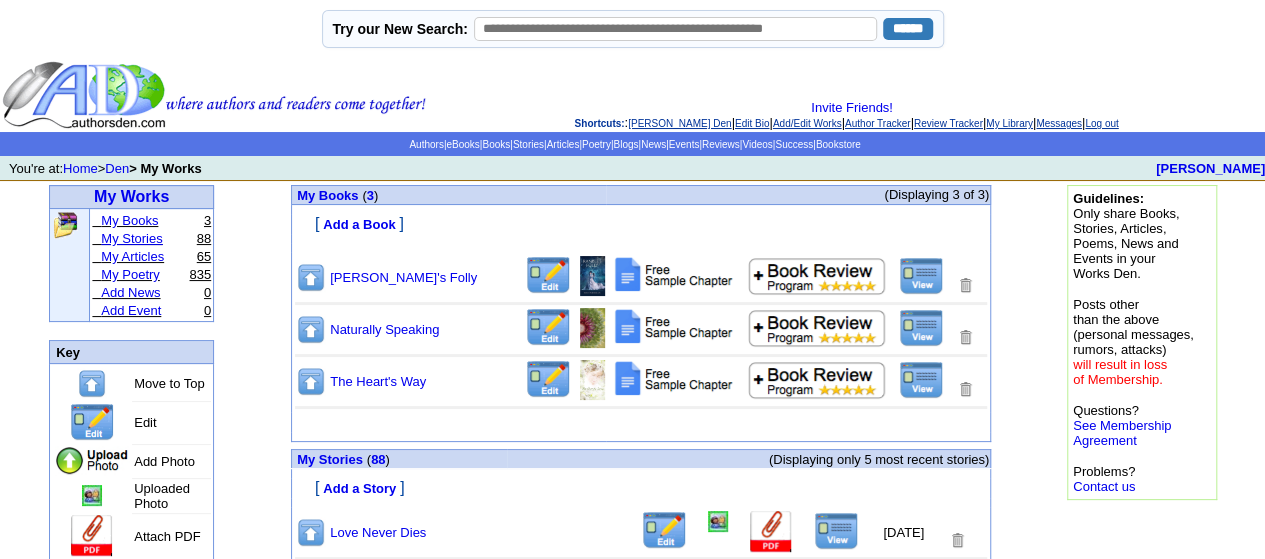 click on "My Stories" at bounding box center (131, 238) 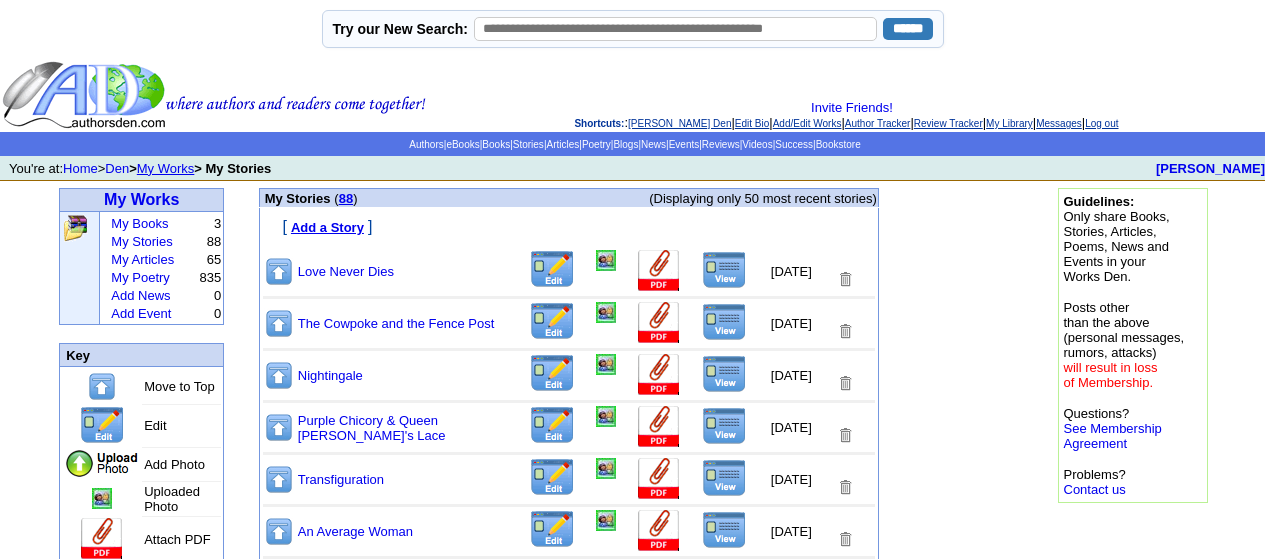 scroll, scrollTop: 0, scrollLeft: 0, axis: both 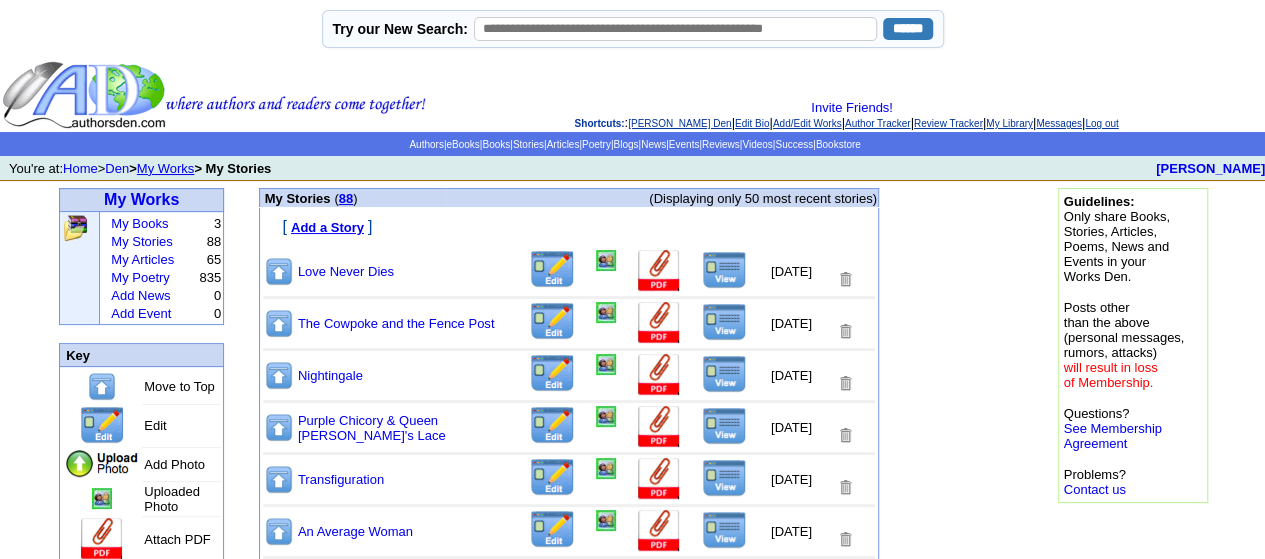 click at bounding box center [724, 270] 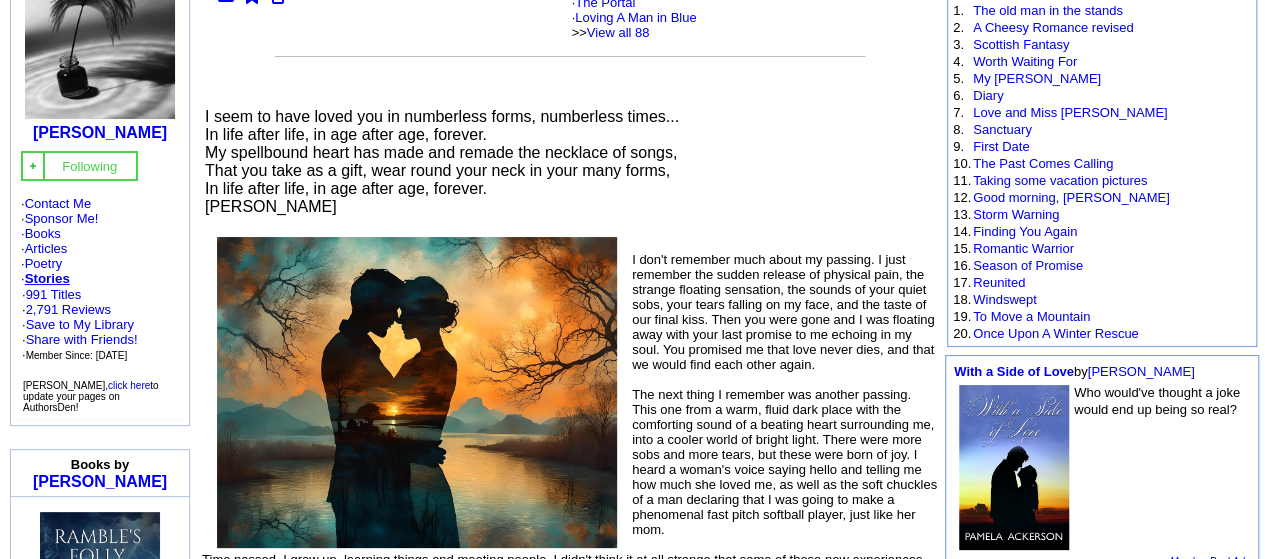 scroll, scrollTop: 0, scrollLeft: 0, axis: both 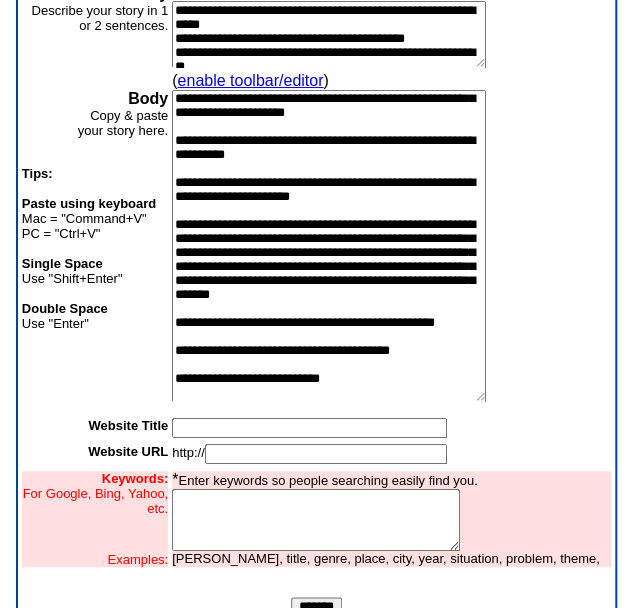 click at bounding box center [329, 246] 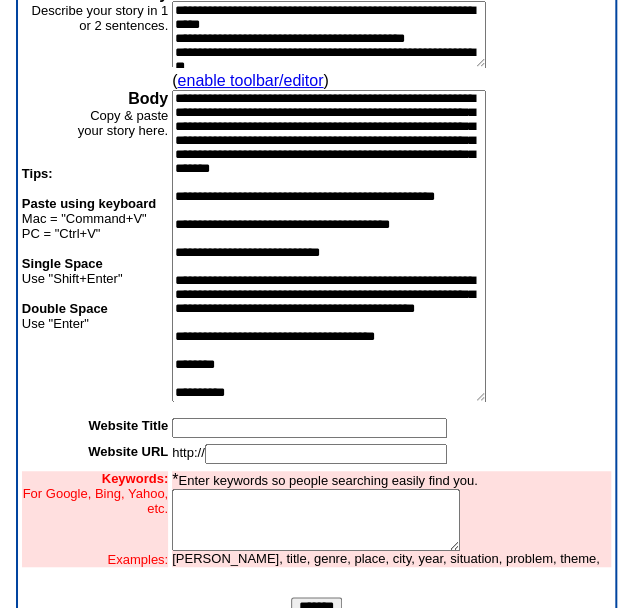 scroll, scrollTop: 1664, scrollLeft: 0, axis: vertical 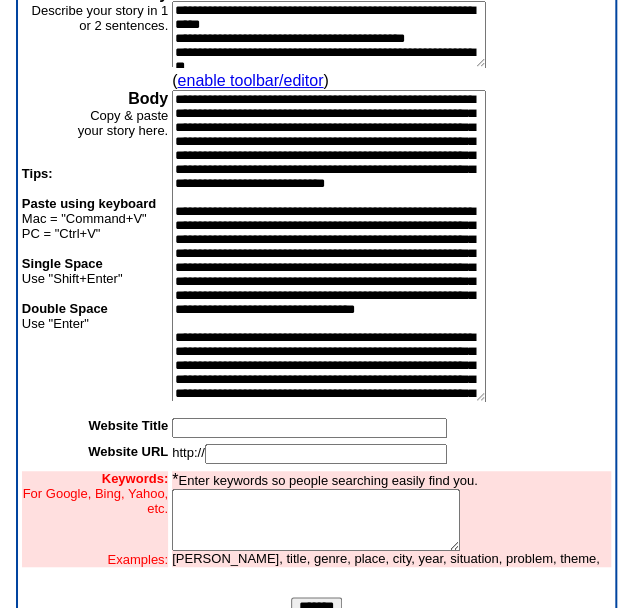 click at bounding box center [329, 246] 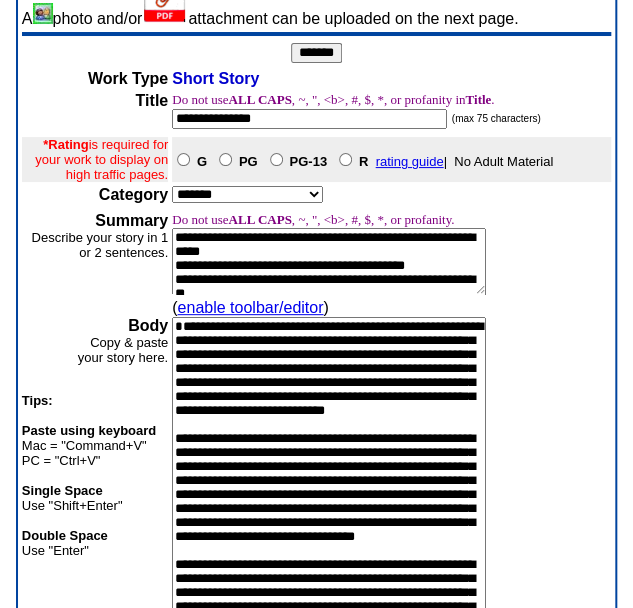 scroll, scrollTop: 0, scrollLeft: 0, axis: both 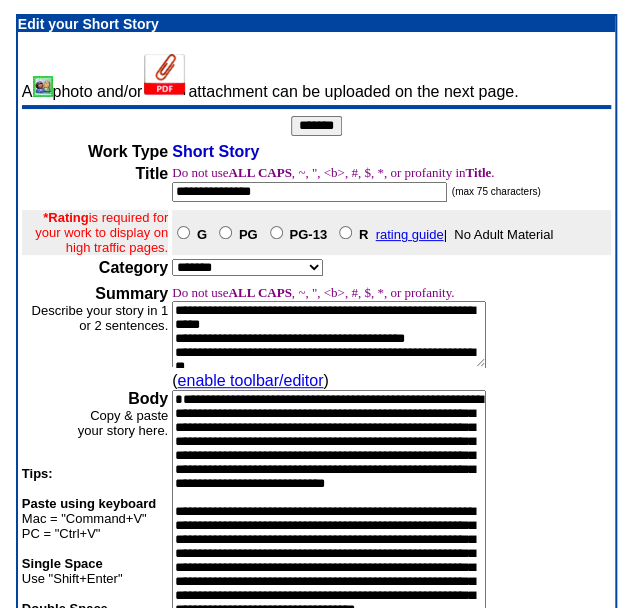 type on "**********" 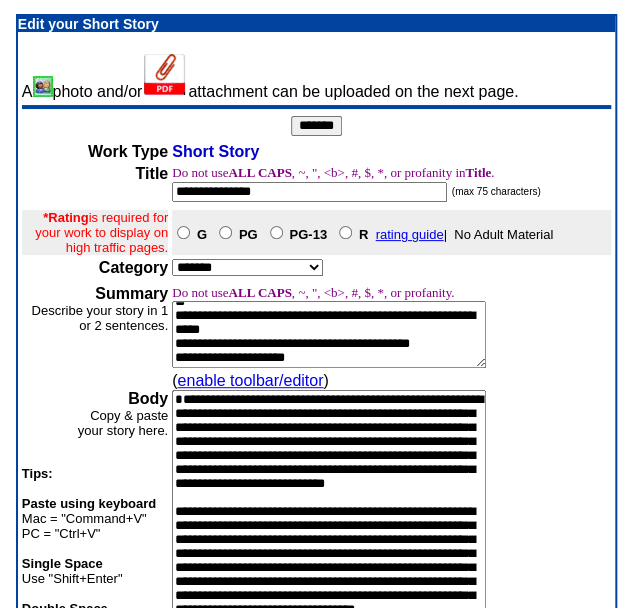 scroll, scrollTop: 153, scrollLeft: 0, axis: vertical 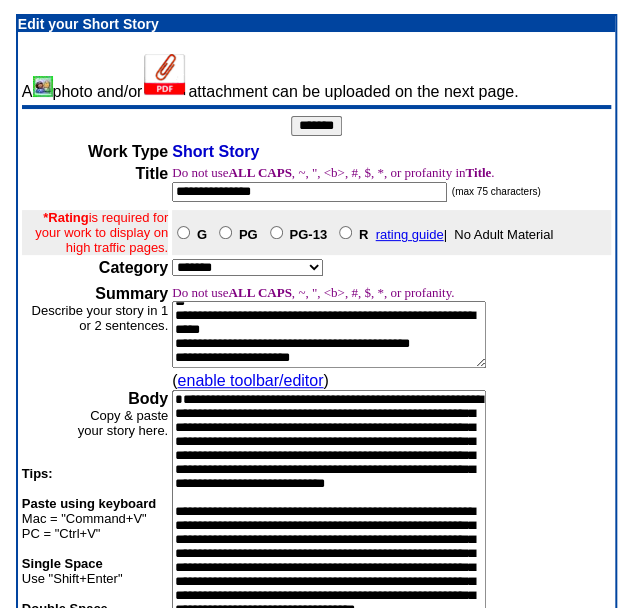 type on "**********" 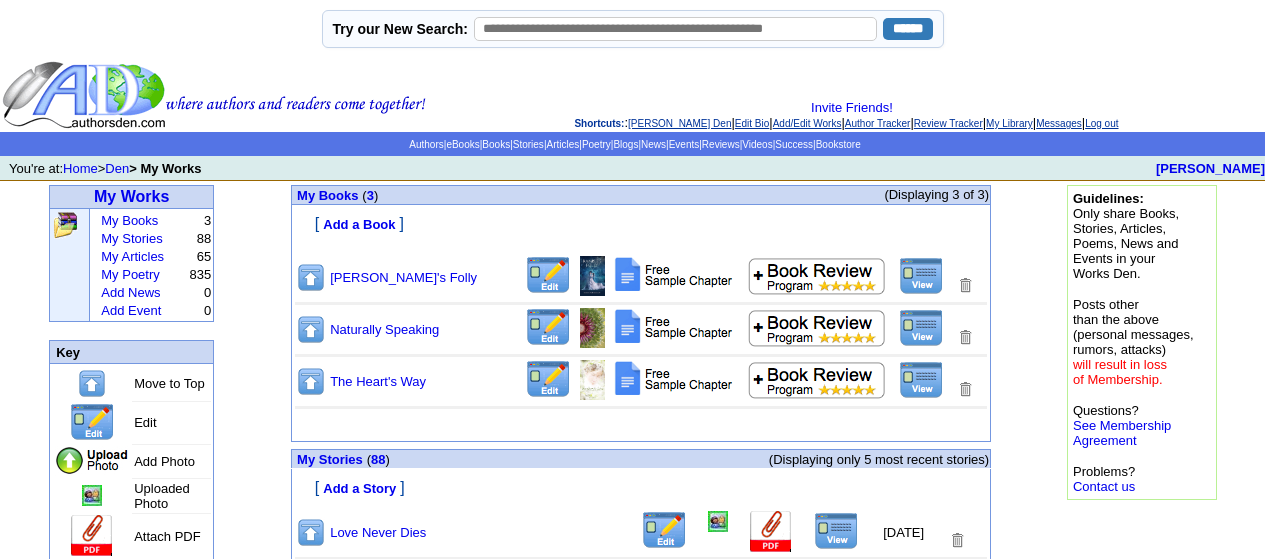 scroll, scrollTop: 0, scrollLeft: 0, axis: both 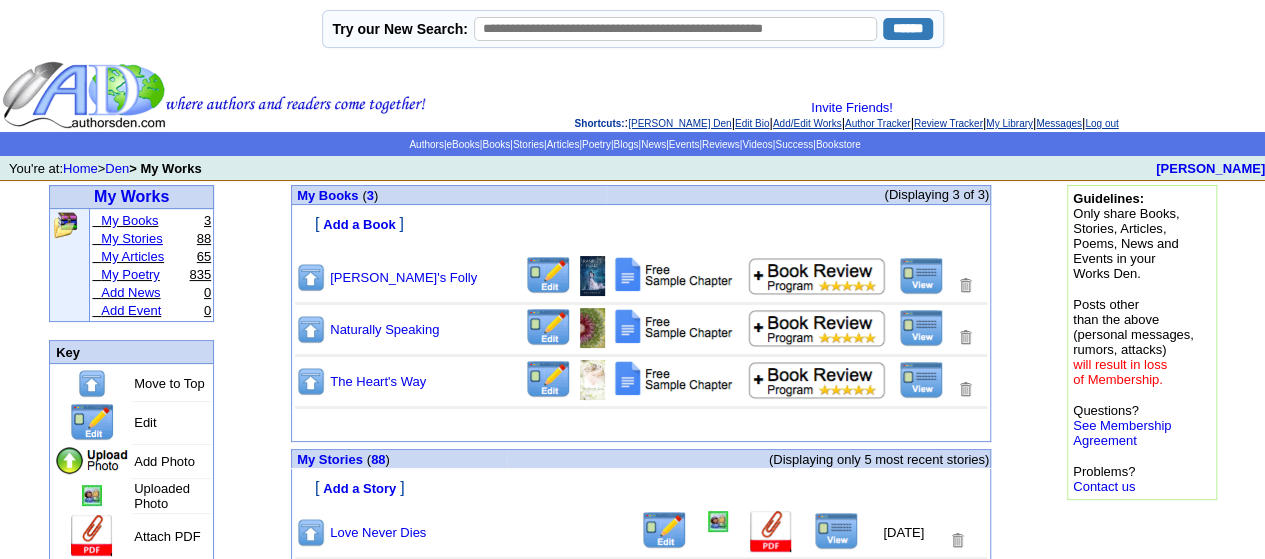 click on "My Stories" at bounding box center (131, 238) 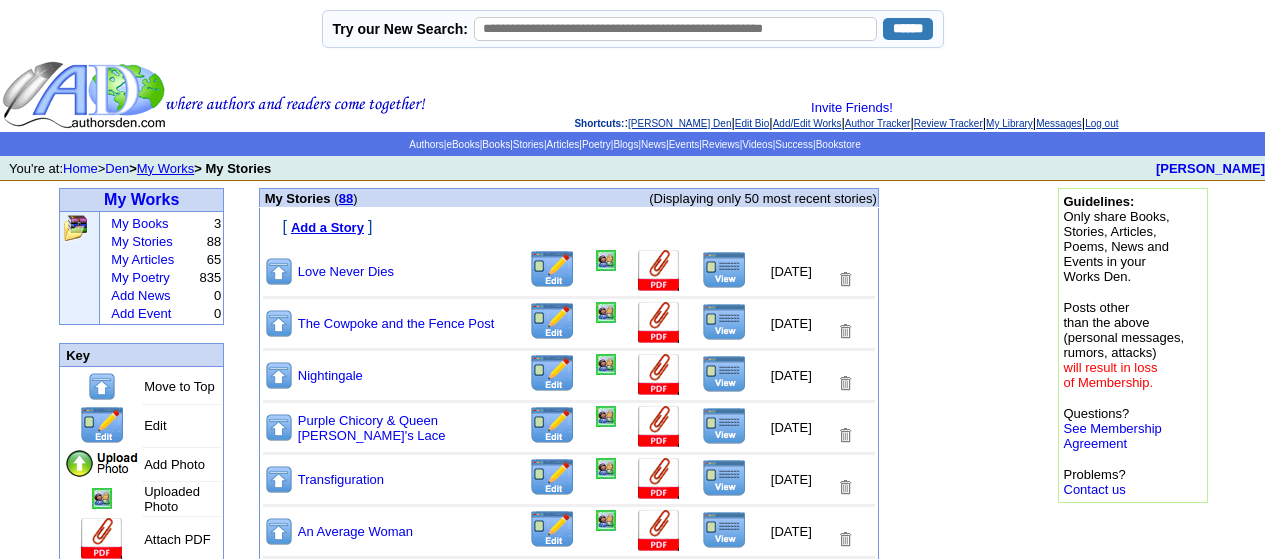 scroll, scrollTop: 0, scrollLeft: 0, axis: both 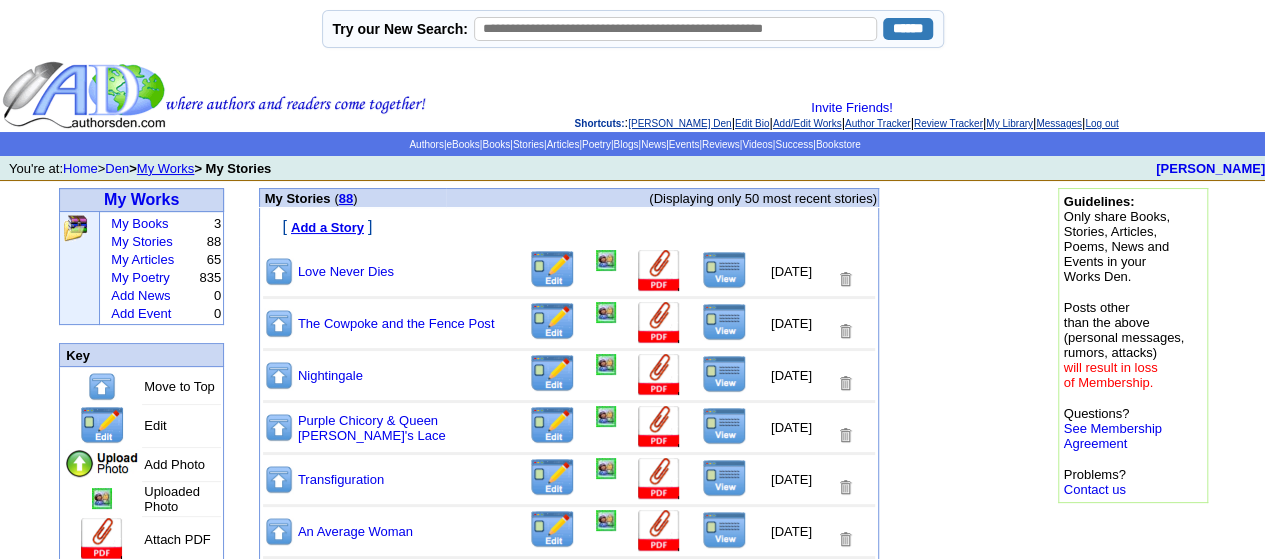click at bounding box center (724, 270) 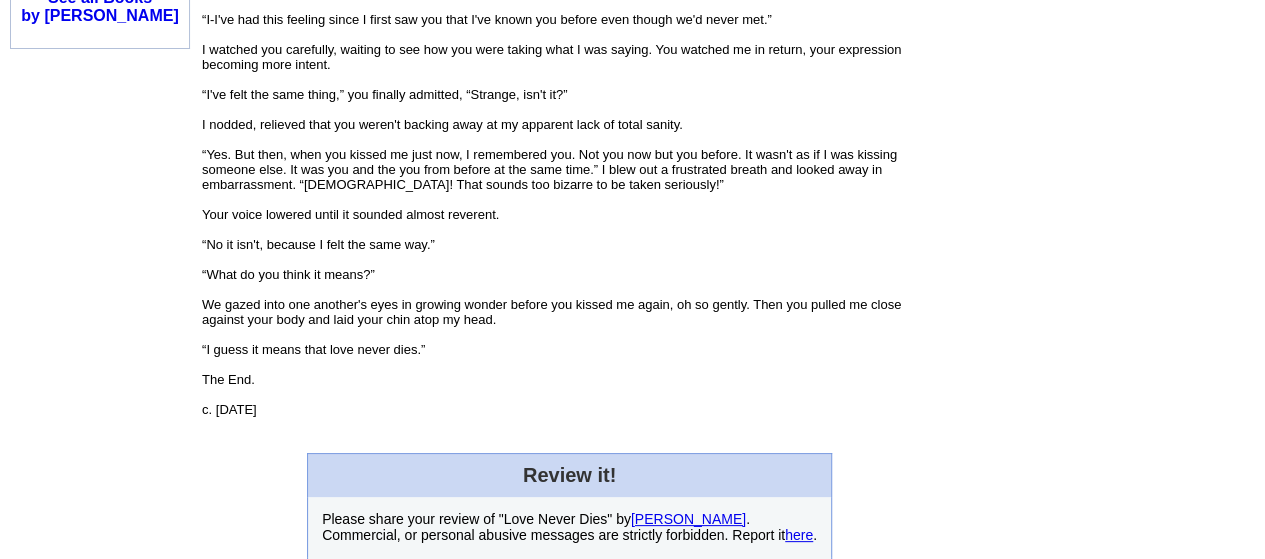 scroll, scrollTop: 1500, scrollLeft: 0, axis: vertical 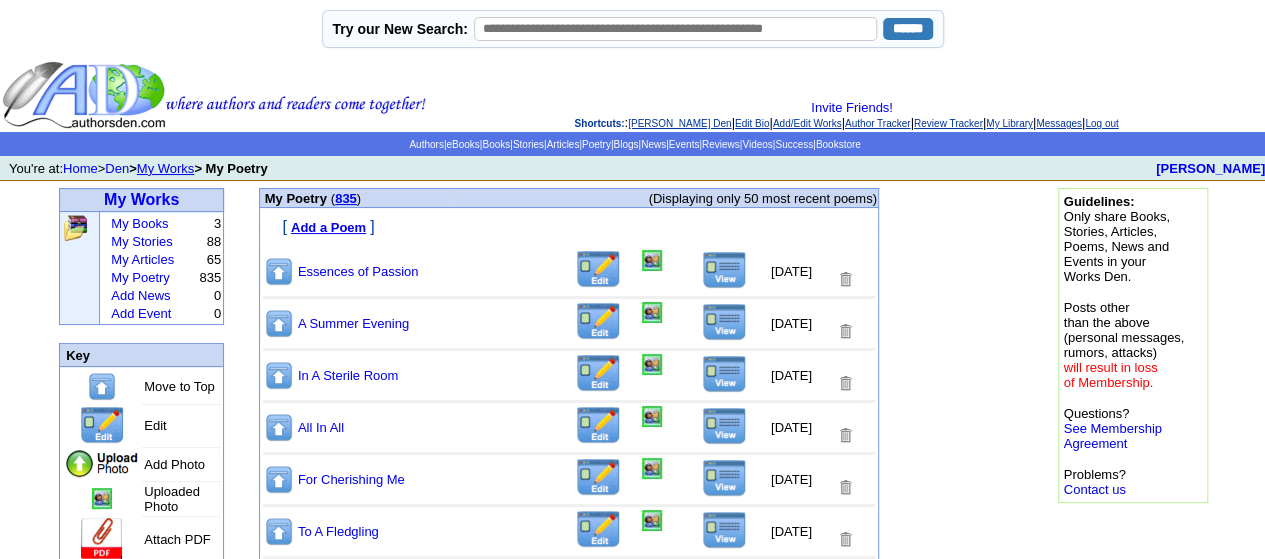 click at bounding box center (724, 270) 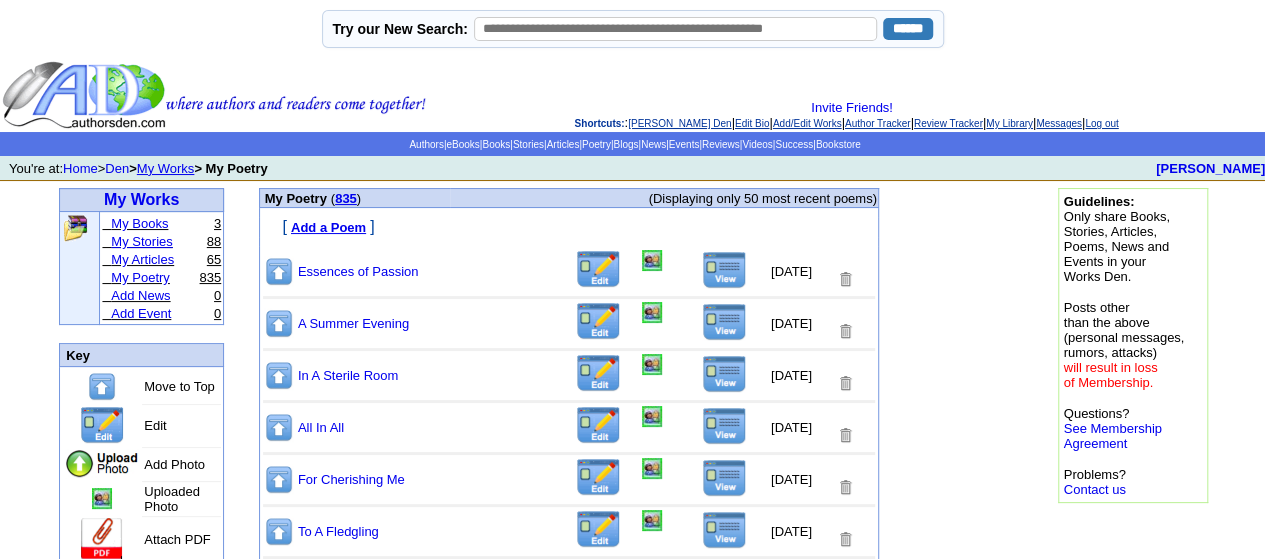 click on "My Stories" at bounding box center (141, 241) 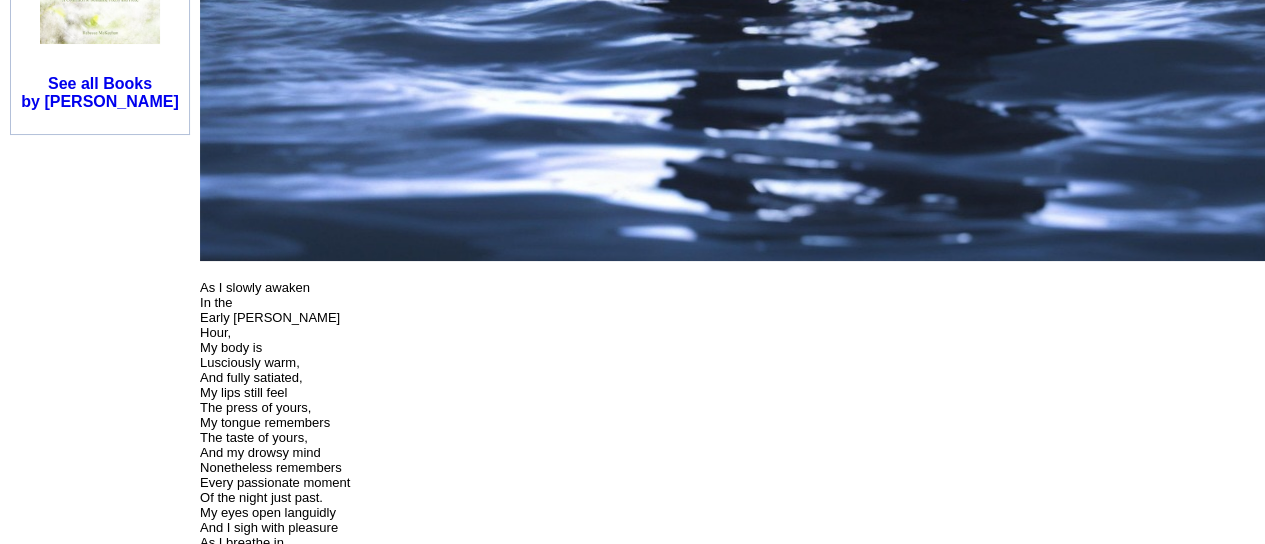 scroll, scrollTop: 1300, scrollLeft: 0, axis: vertical 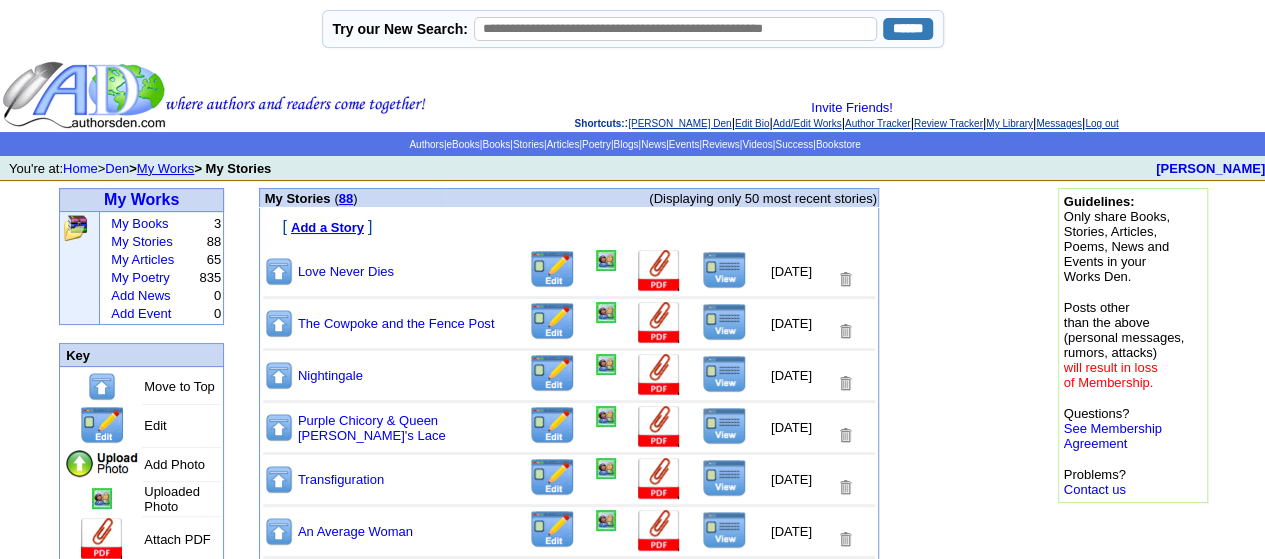 click at bounding box center (724, 270) 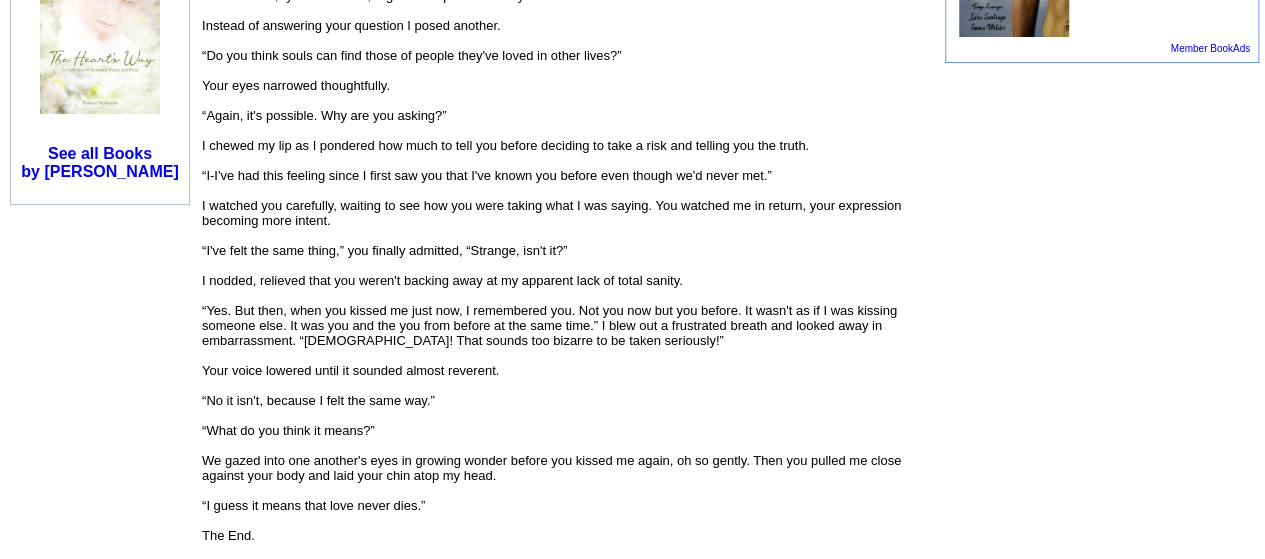 scroll, scrollTop: 1400, scrollLeft: 0, axis: vertical 